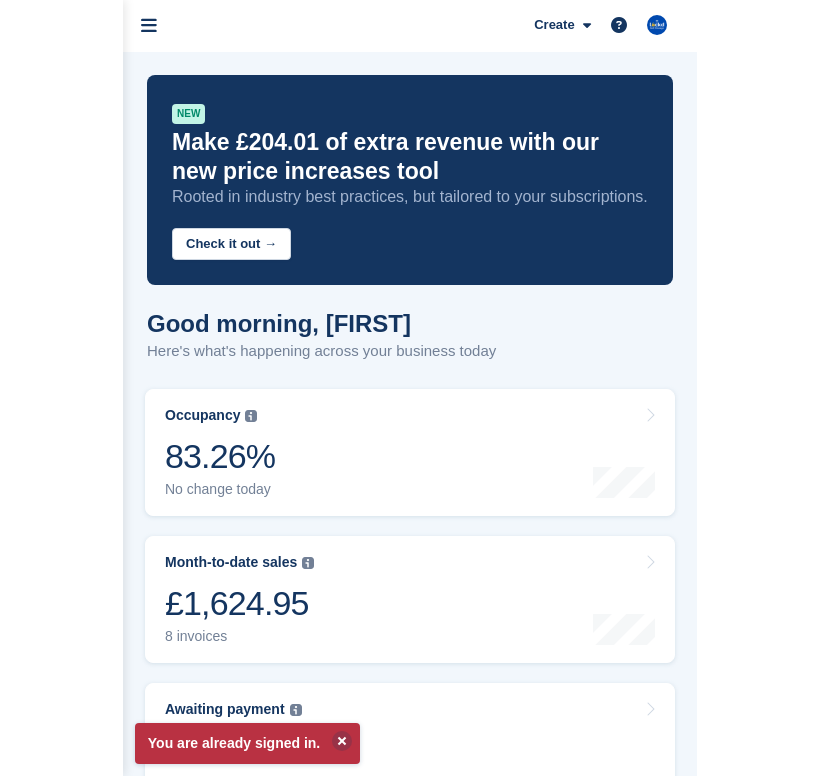 scroll, scrollTop: 0, scrollLeft: 0, axis: both 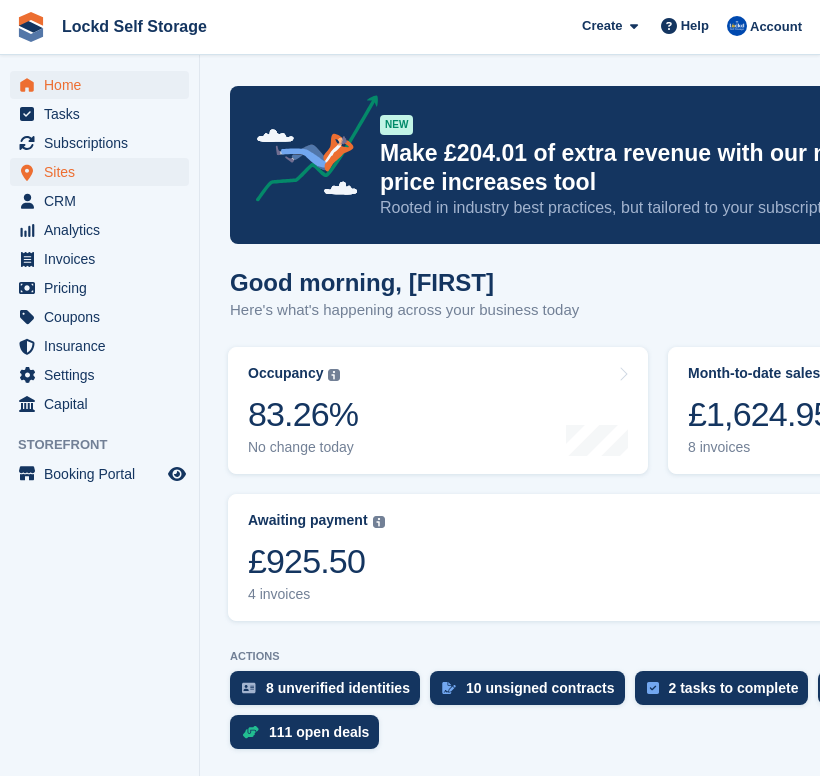 click on "Sites" at bounding box center [104, 172] 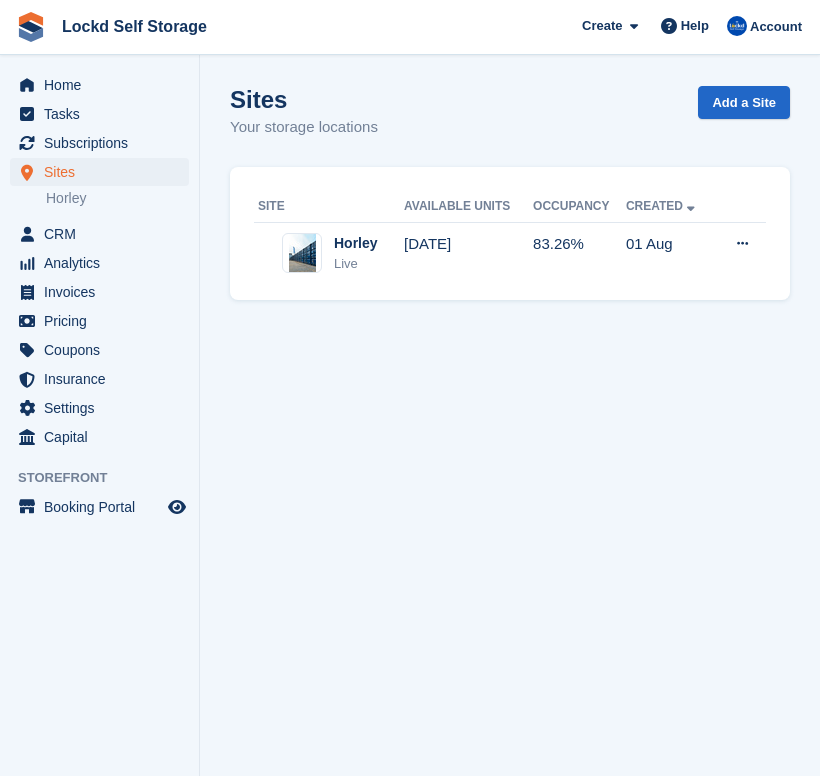 scroll, scrollTop: 0, scrollLeft: 0, axis: both 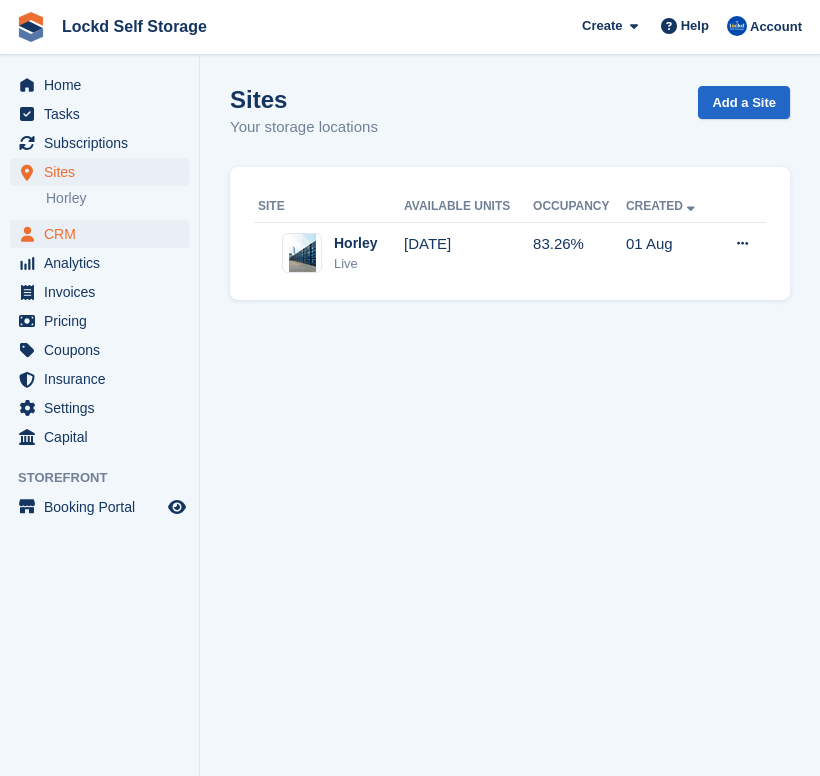 click on "CRM" at bounding box center [104, 234] 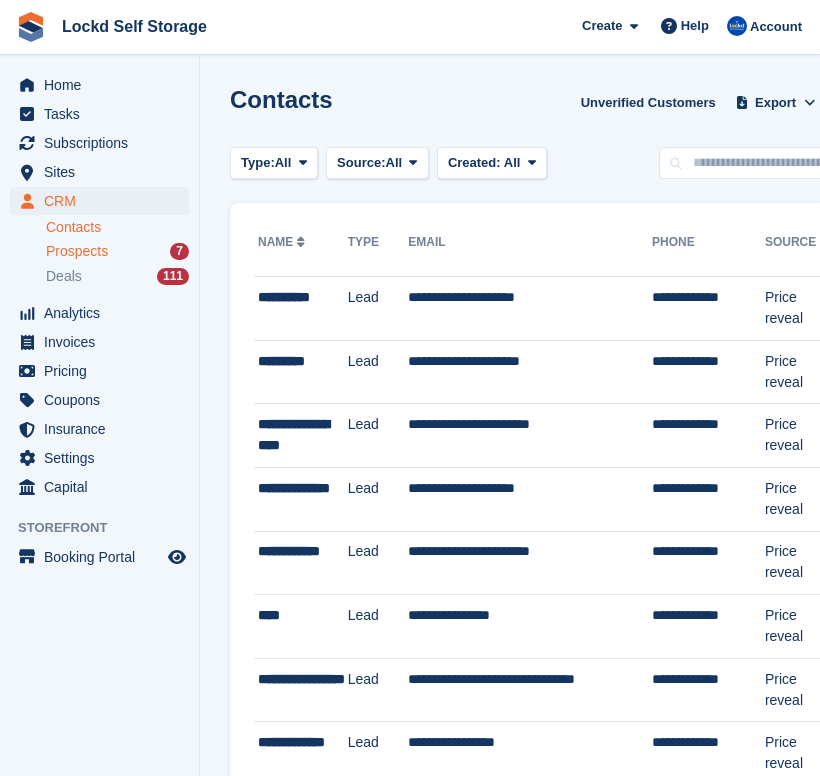 click on "Prospects" at bounding box center (77, 251) 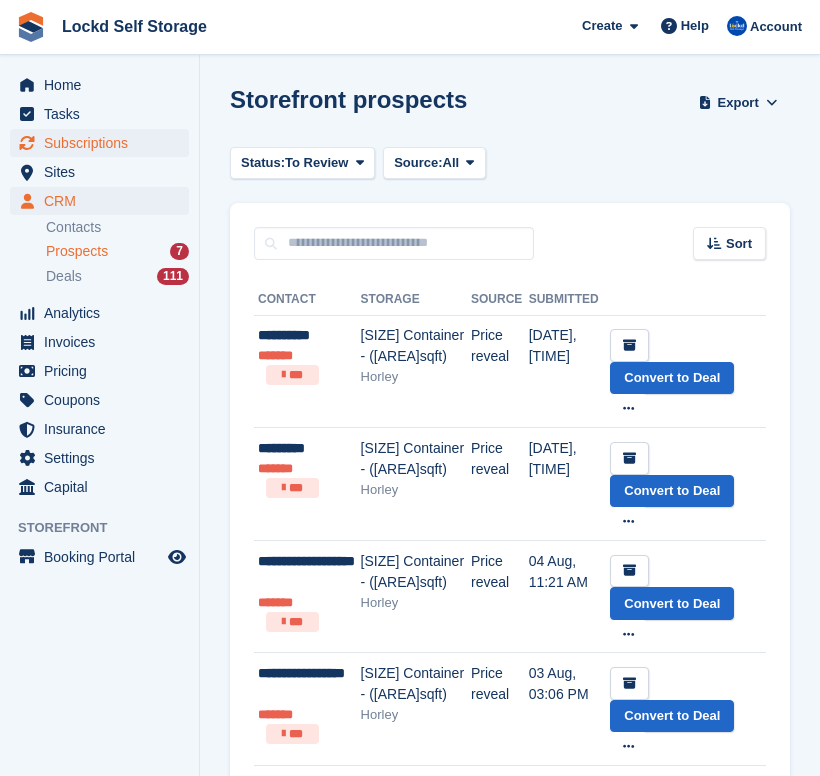 click on "Subscriptions" at bounding box center [104, 143] 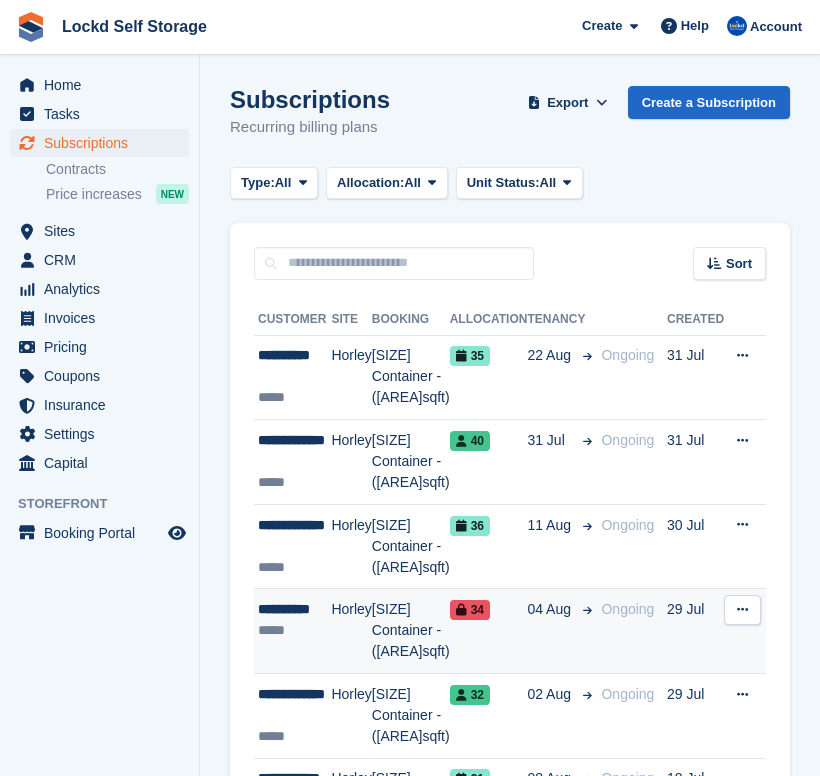 click on "34" at bounding box center [489, 631] 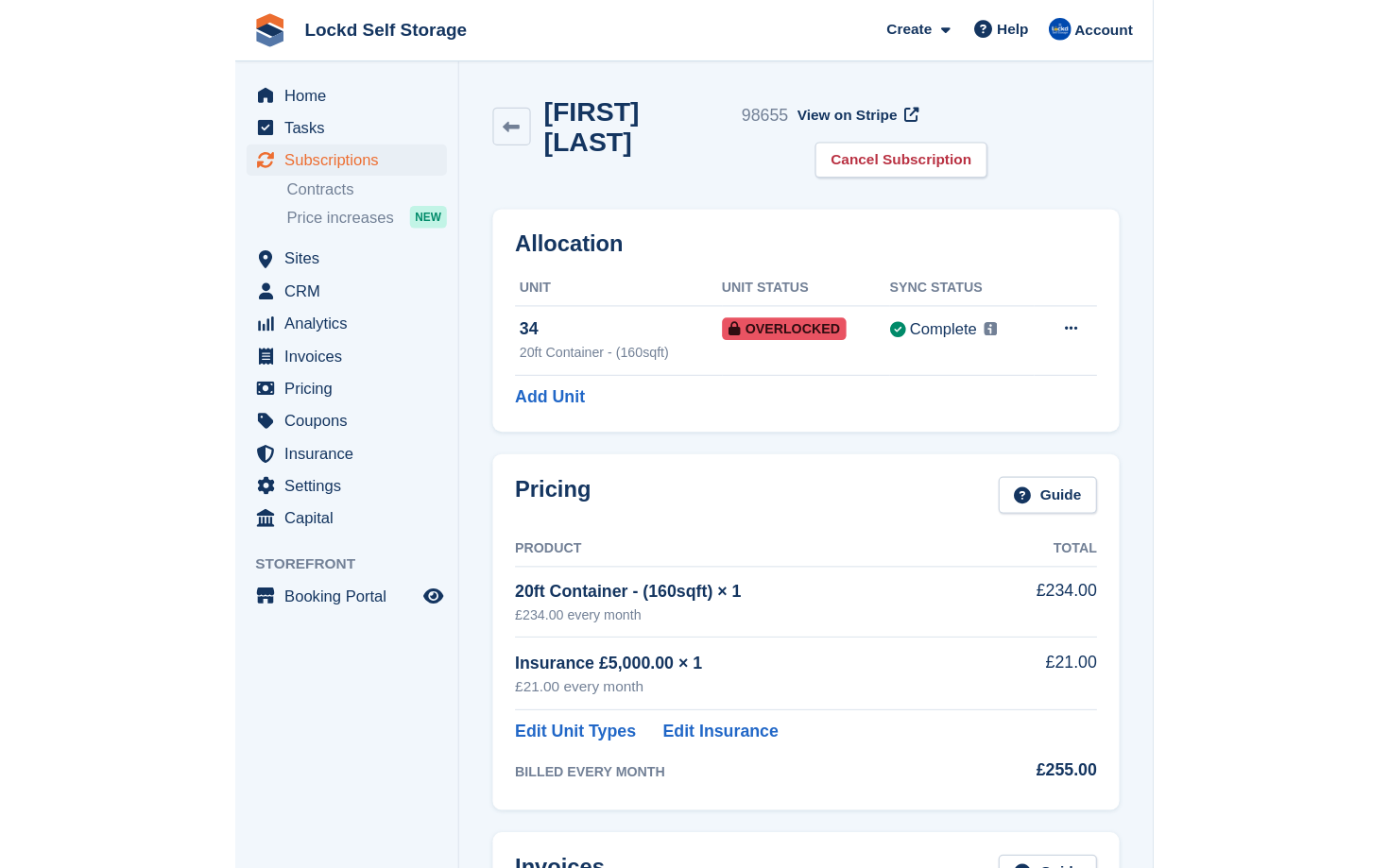 scroll, scrollTop: 0, scrollLeft: 0, axis: both 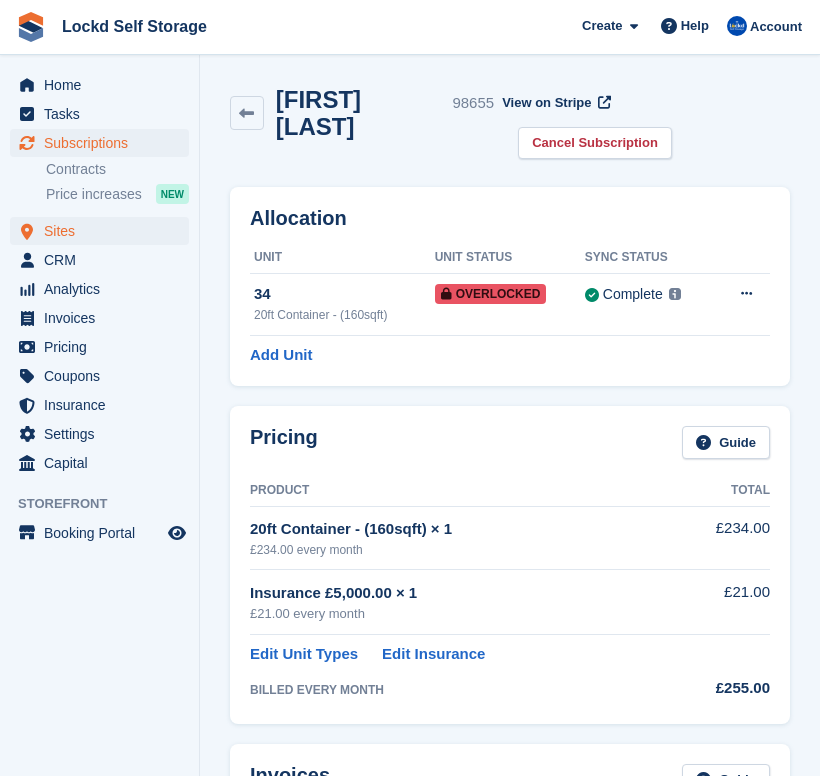 click on "Sites" at bounding box center (104, 231) 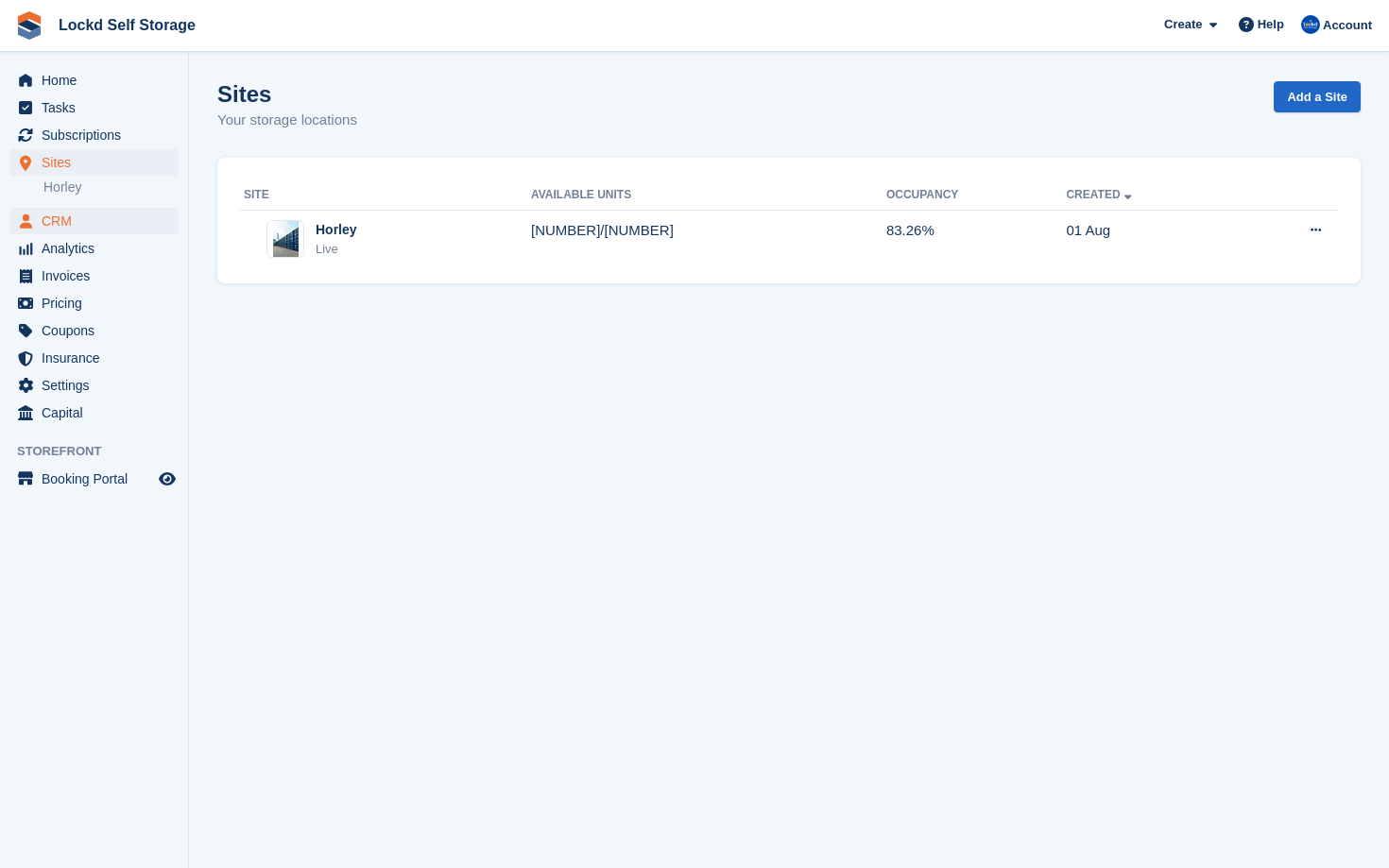 click on "CRM" at bounding box center (98, 221) 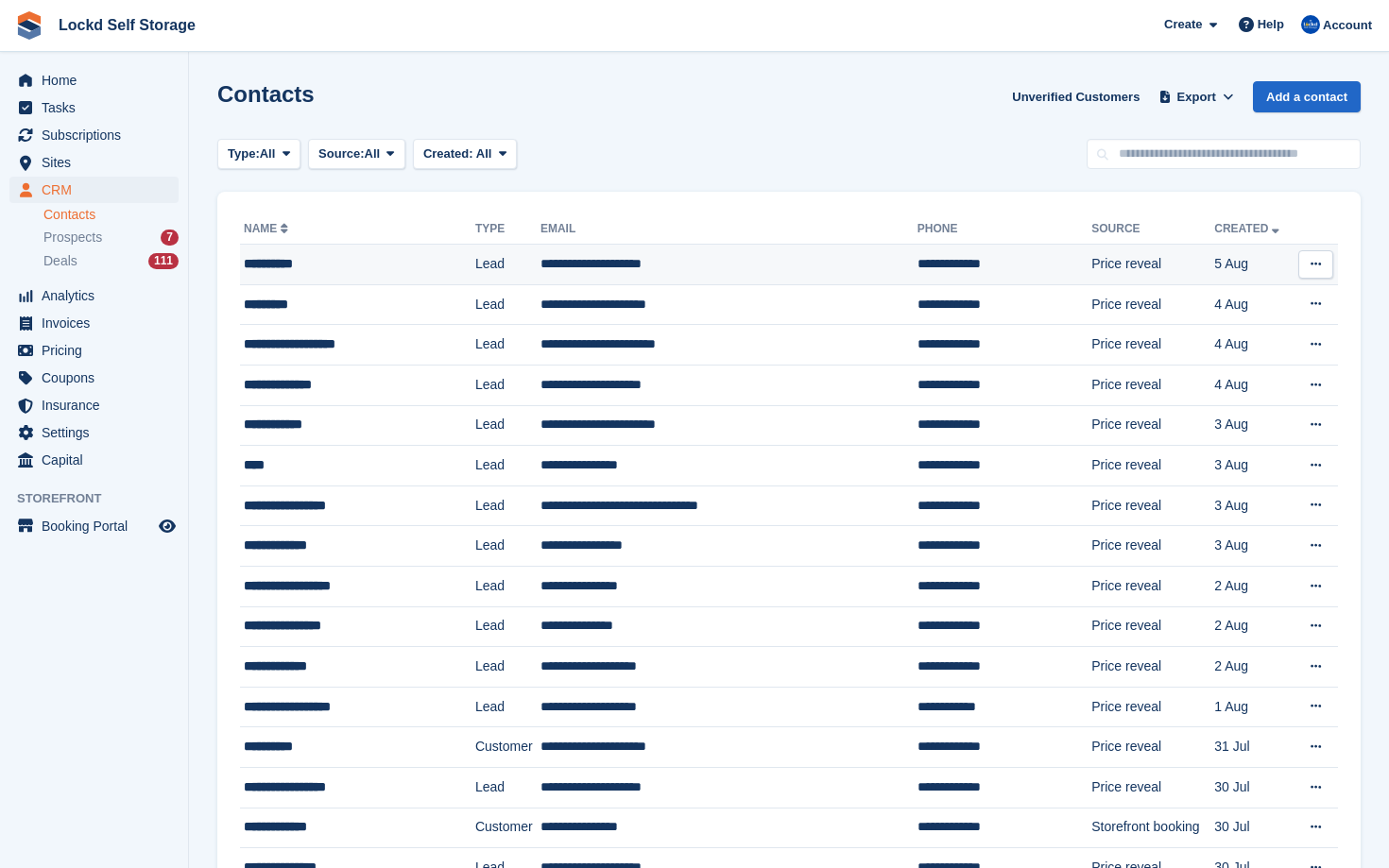 click on "**********" at bounding box center [345, 264] 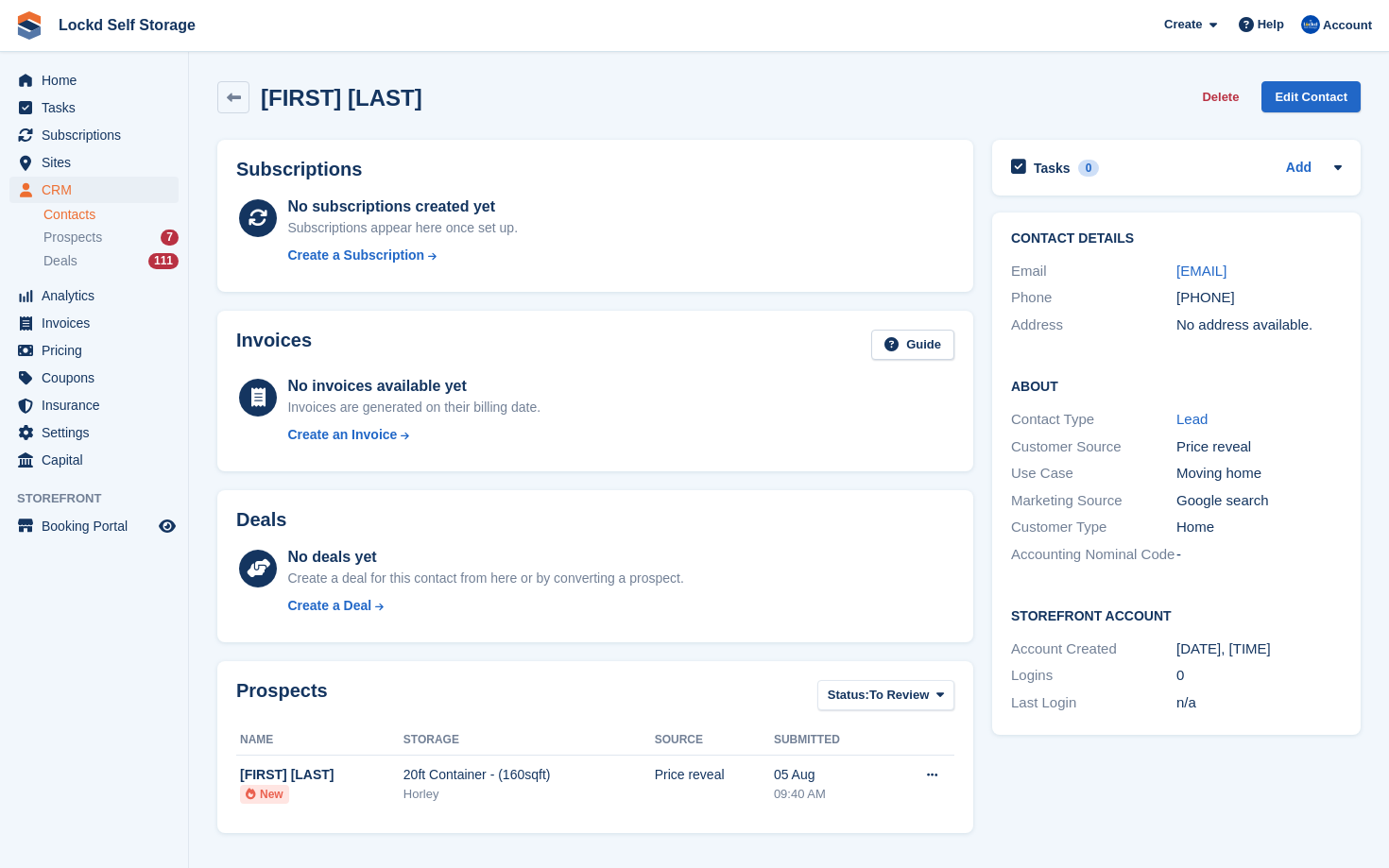 scroll, scrollTop: 0, scrollLeft: 0, axis: both 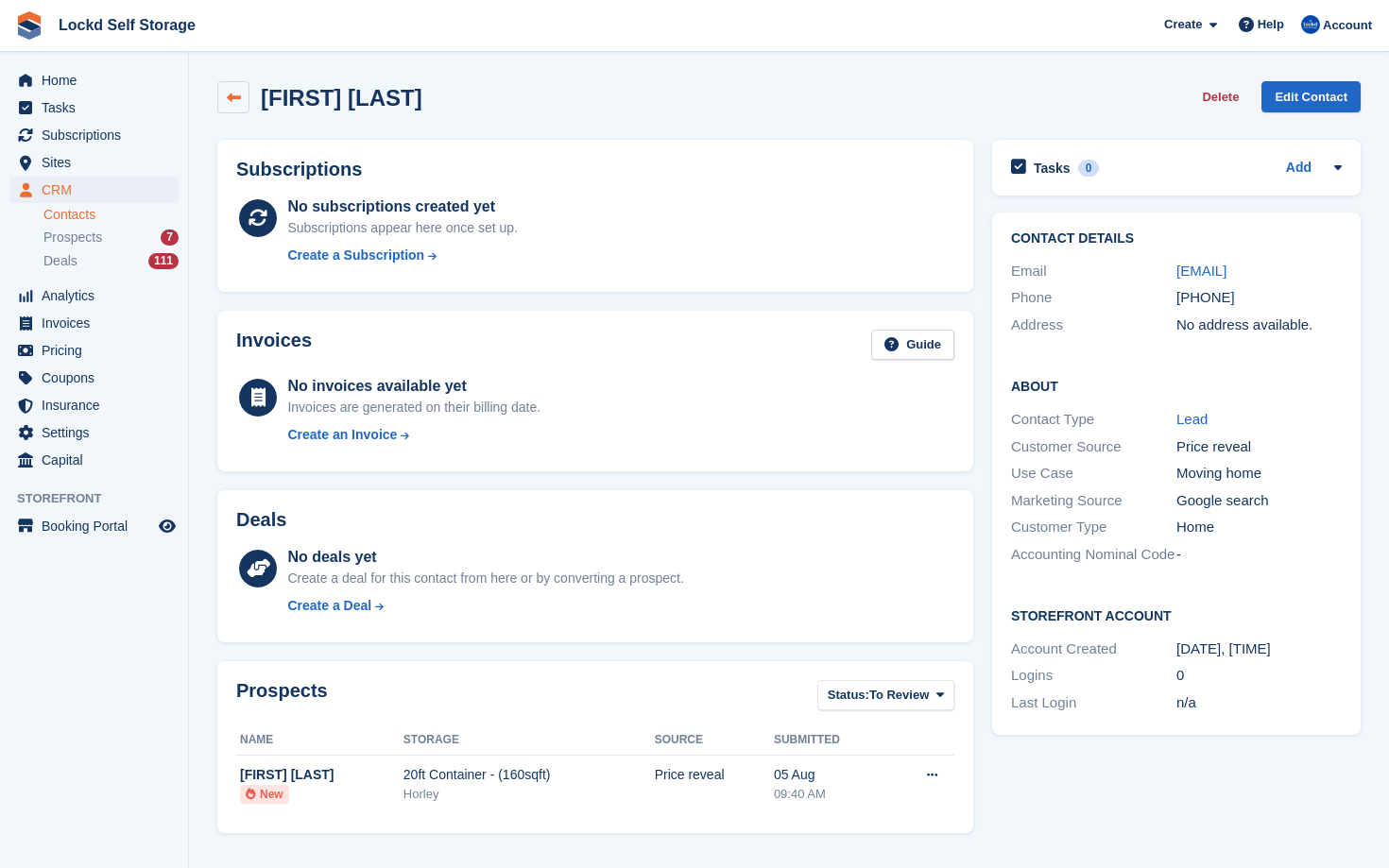 click at bounding box center (233, 97) 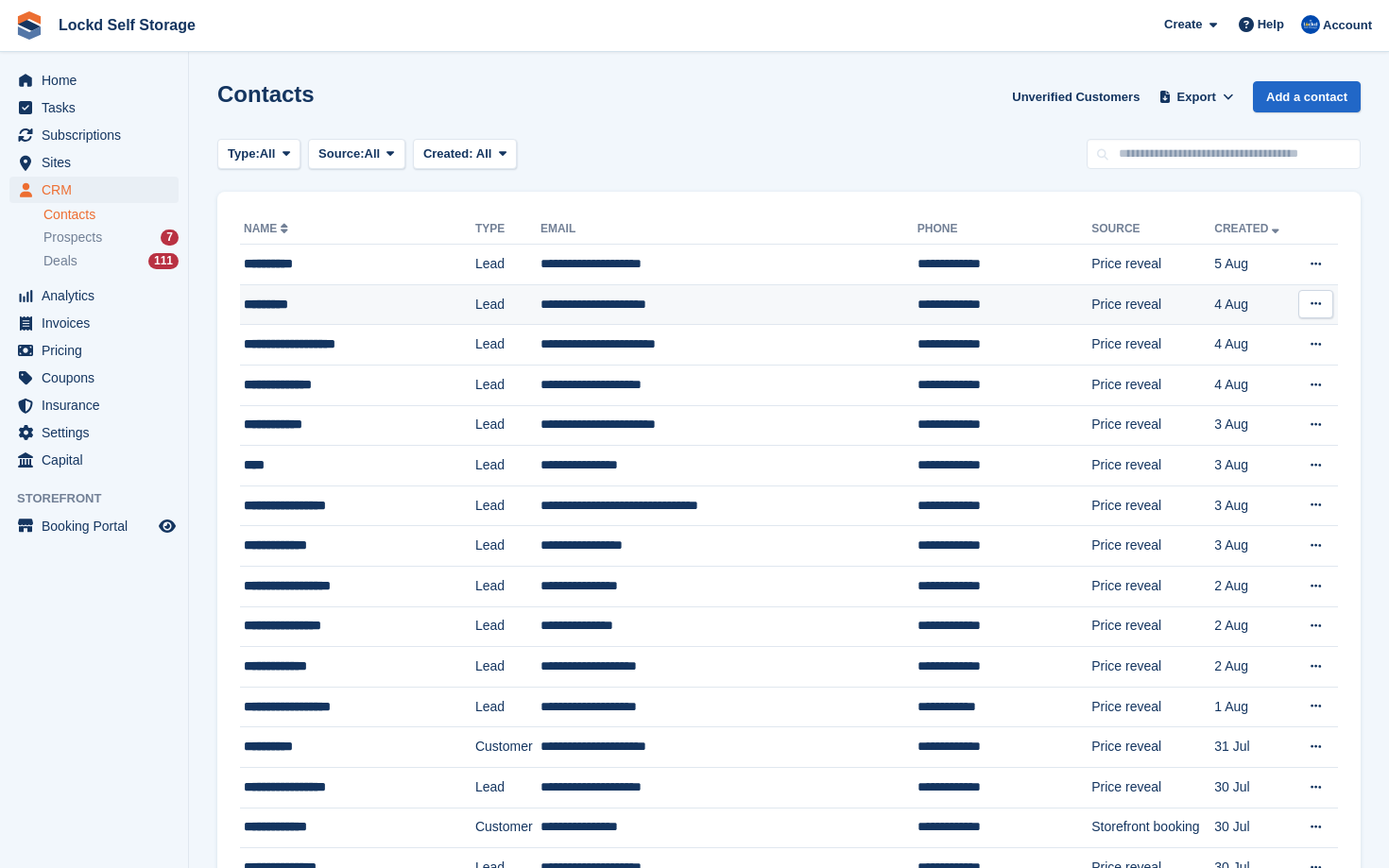 click on "*********" at bounding box center [357, 304] 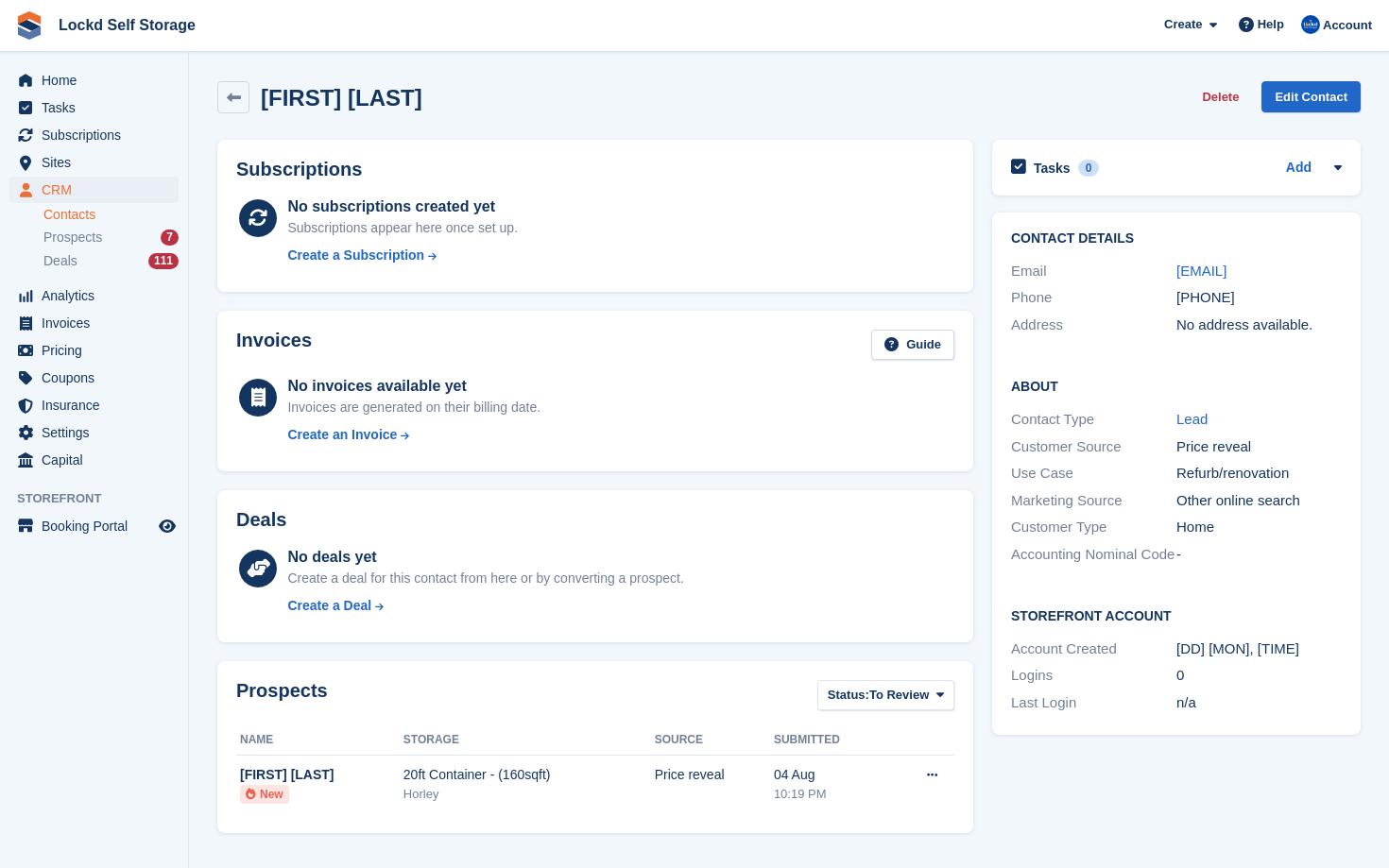 scroll, scrollTop: 0, scrollLeft: 0, axis: both 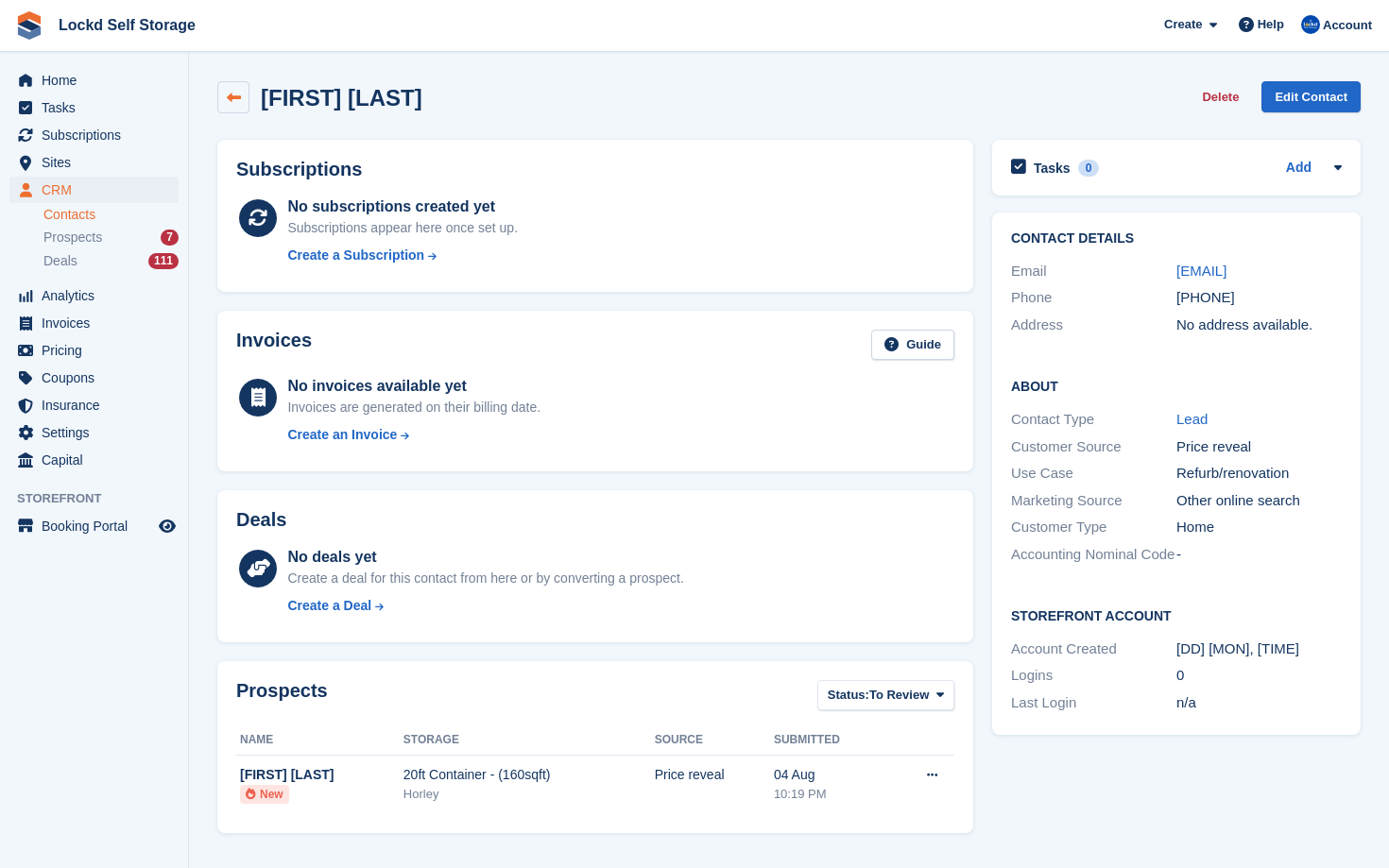 click at bounding box center [233, 97] 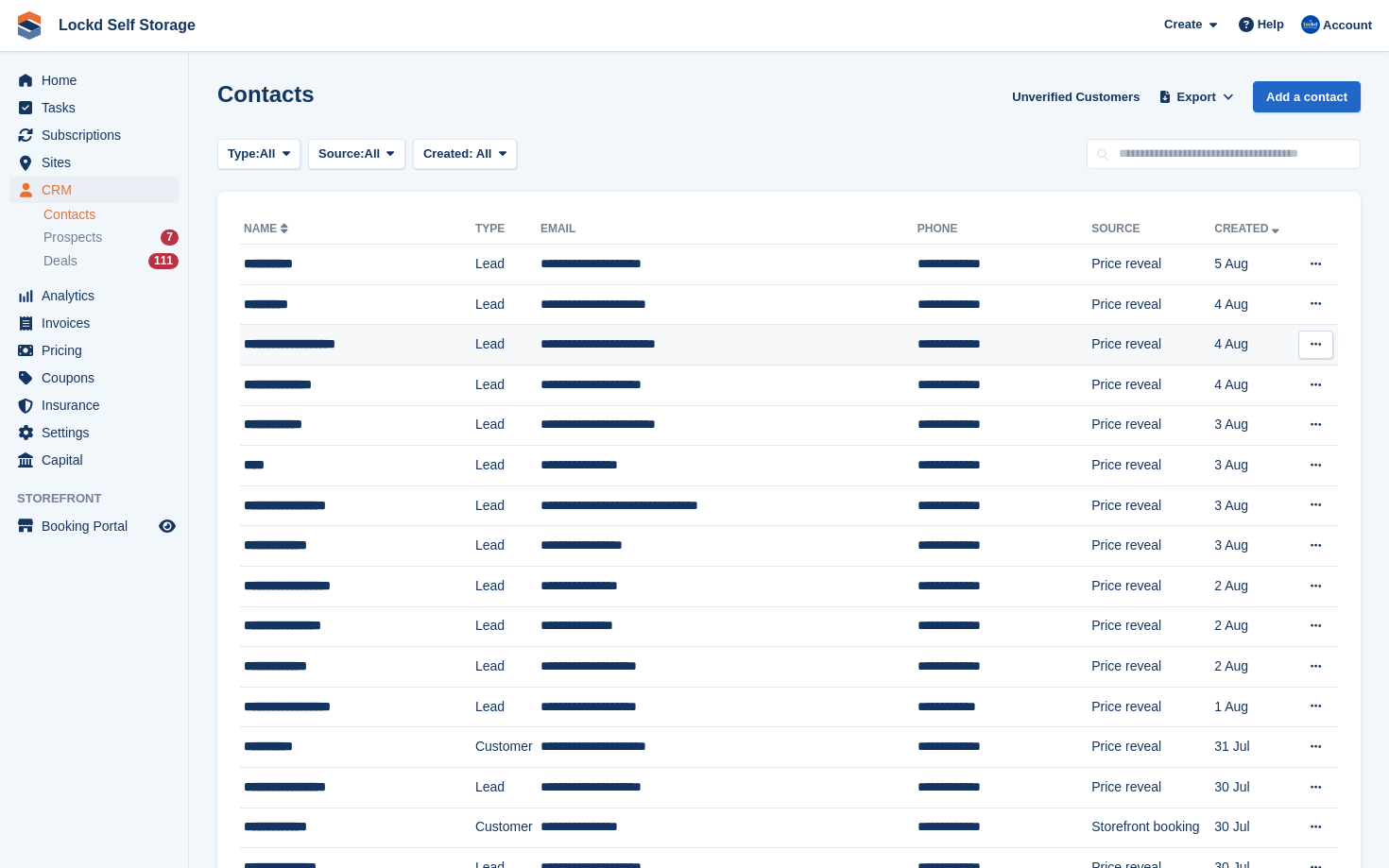 click on "**********" at bounding box center [345, 344] 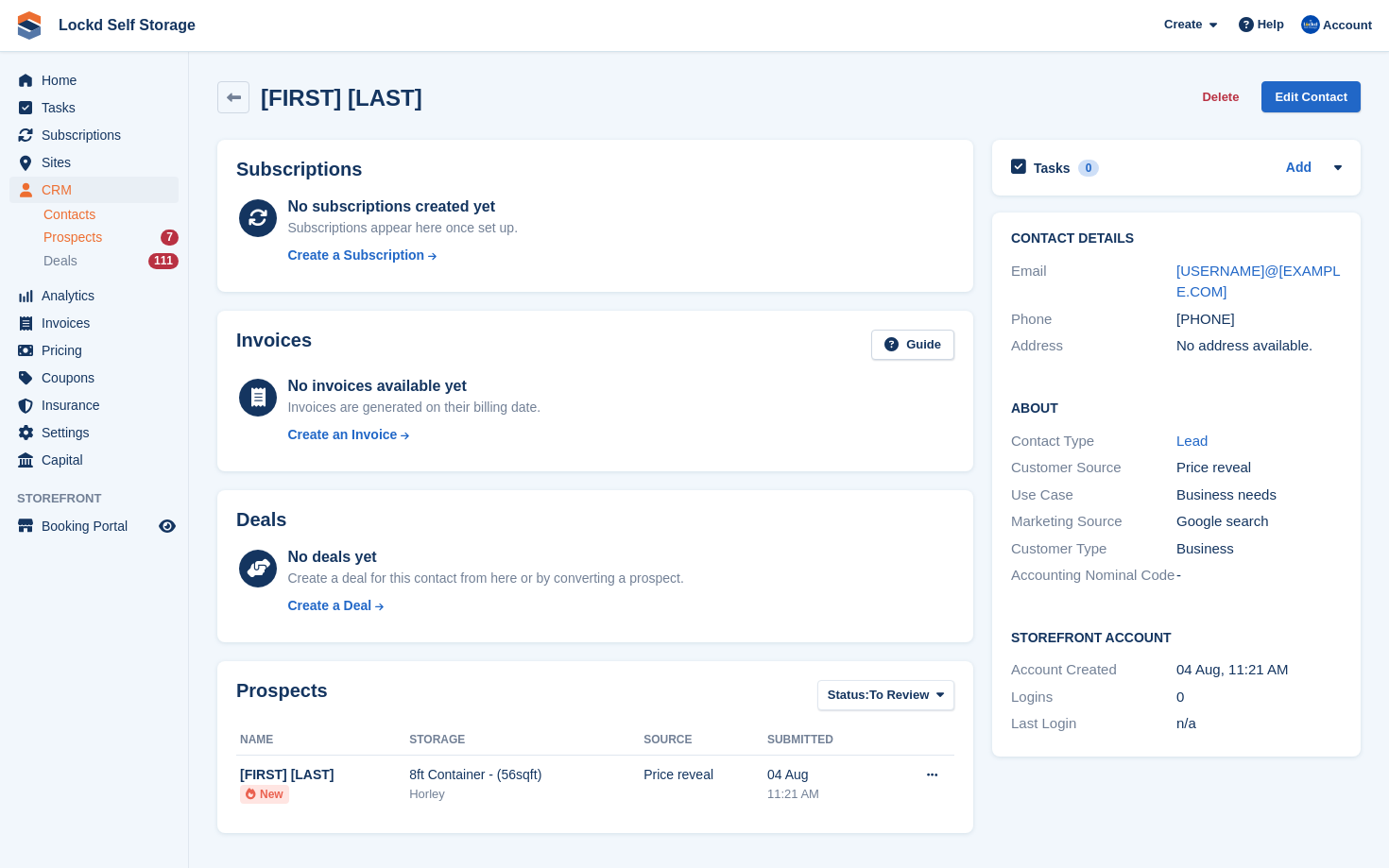 scroll, scrollTop: 0, scrollLeft: 0, axis: both 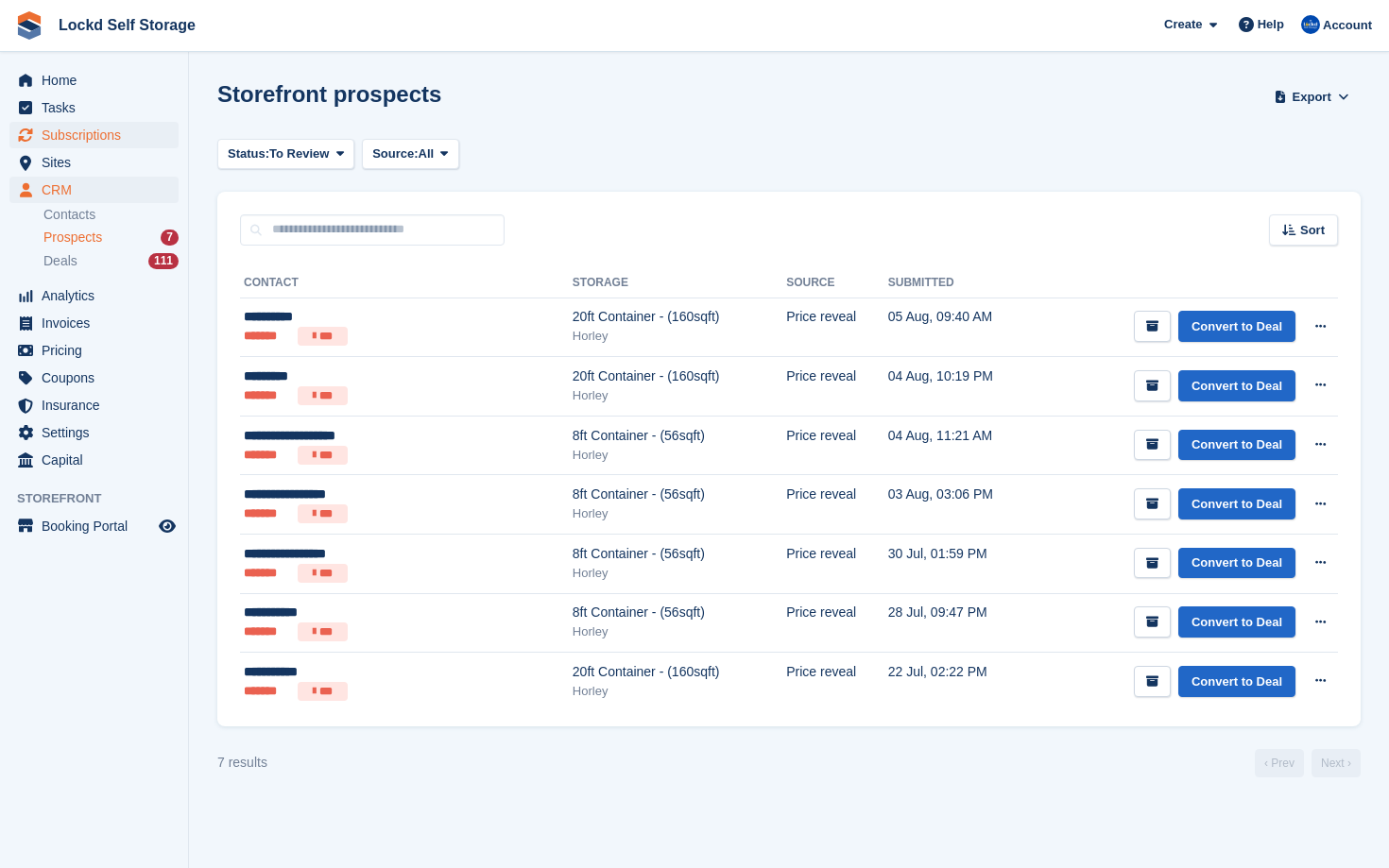 click on "Subscriptions" at bounding box center (98, 135) 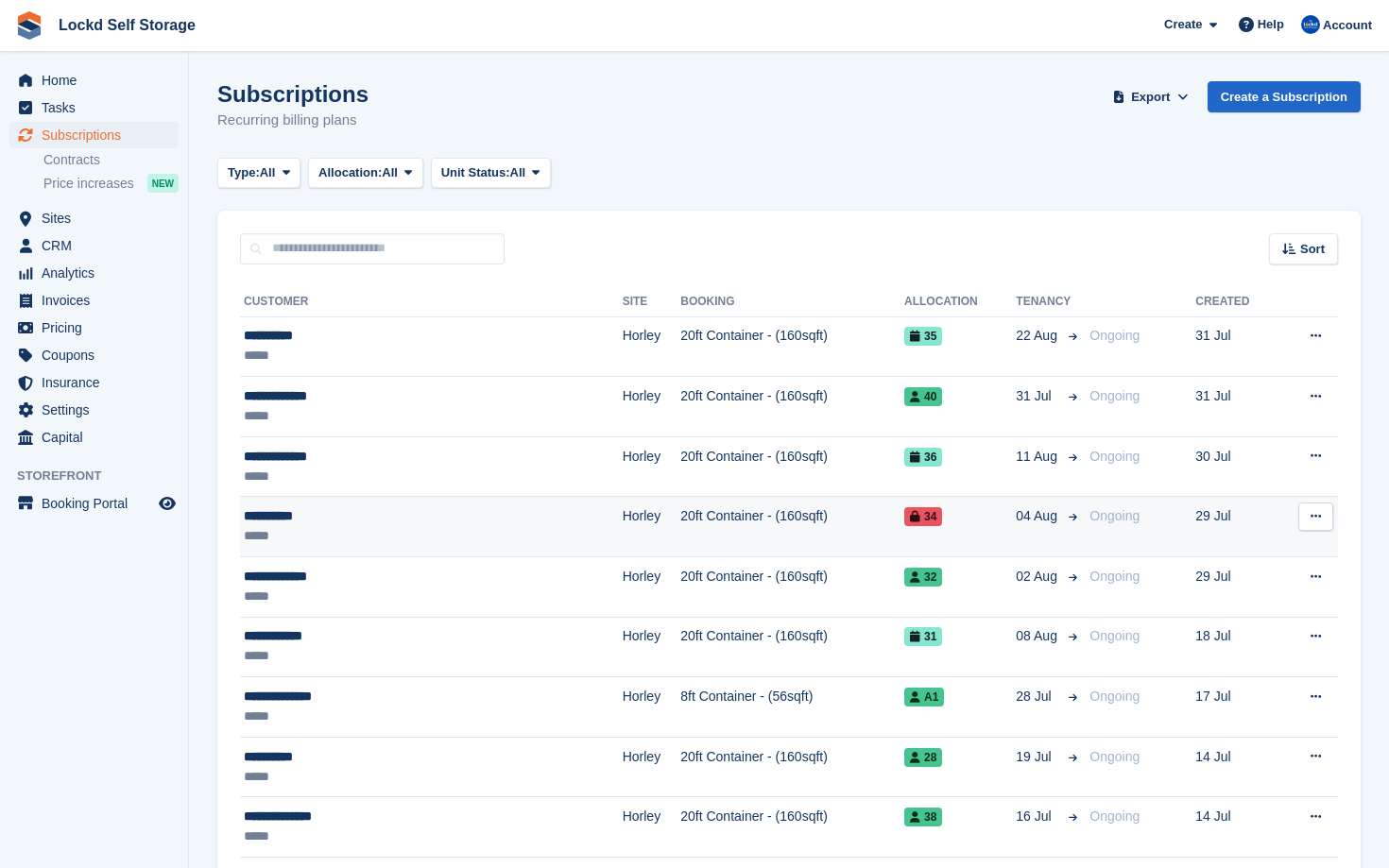 click on "20ft Container - (160sqft)" at bounding box center (792, 527) 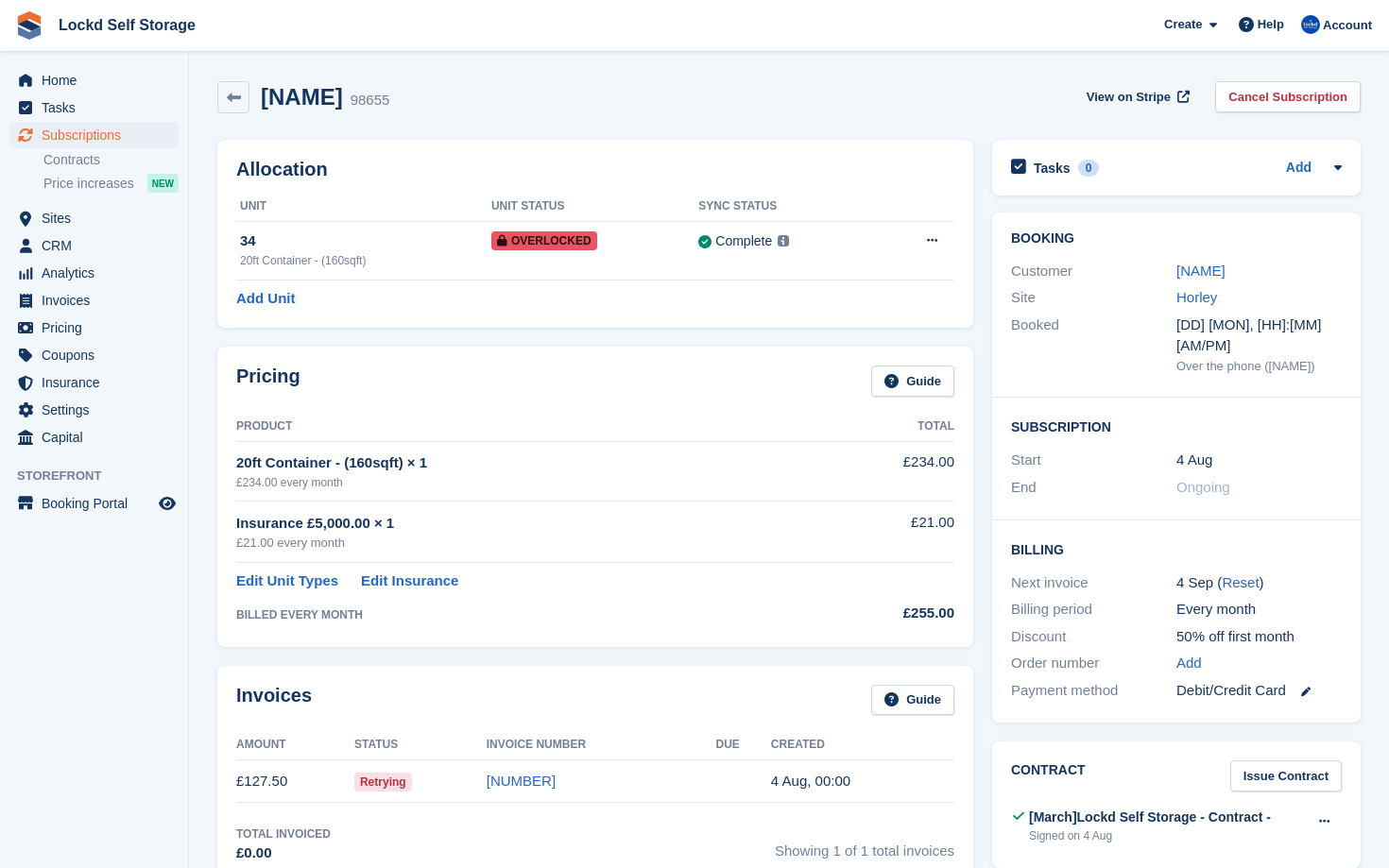 scroll, scrollTop: 0, scrollLeft: 0, axis: both 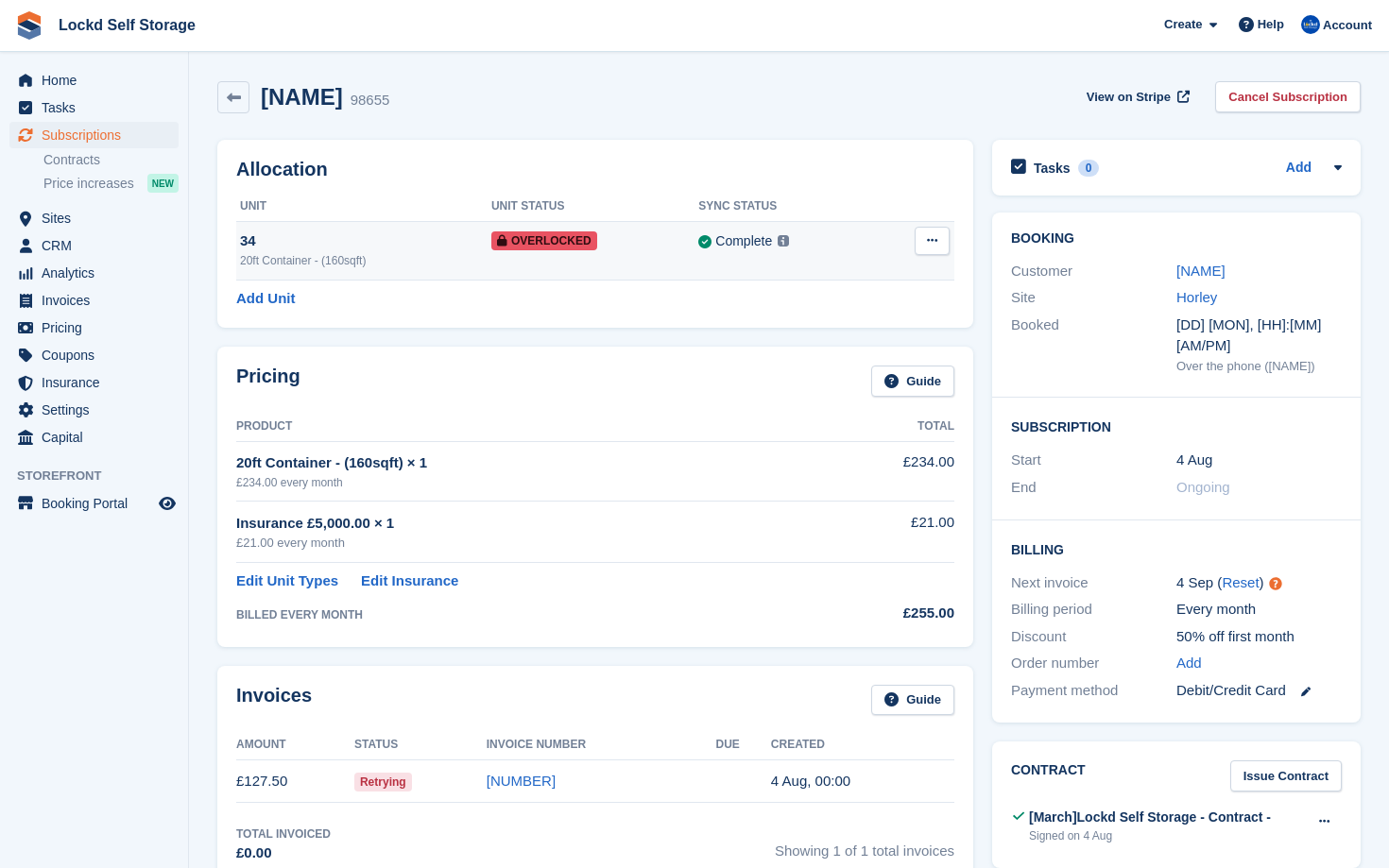 click on "Overlocked" at bounding box center [594, 250] 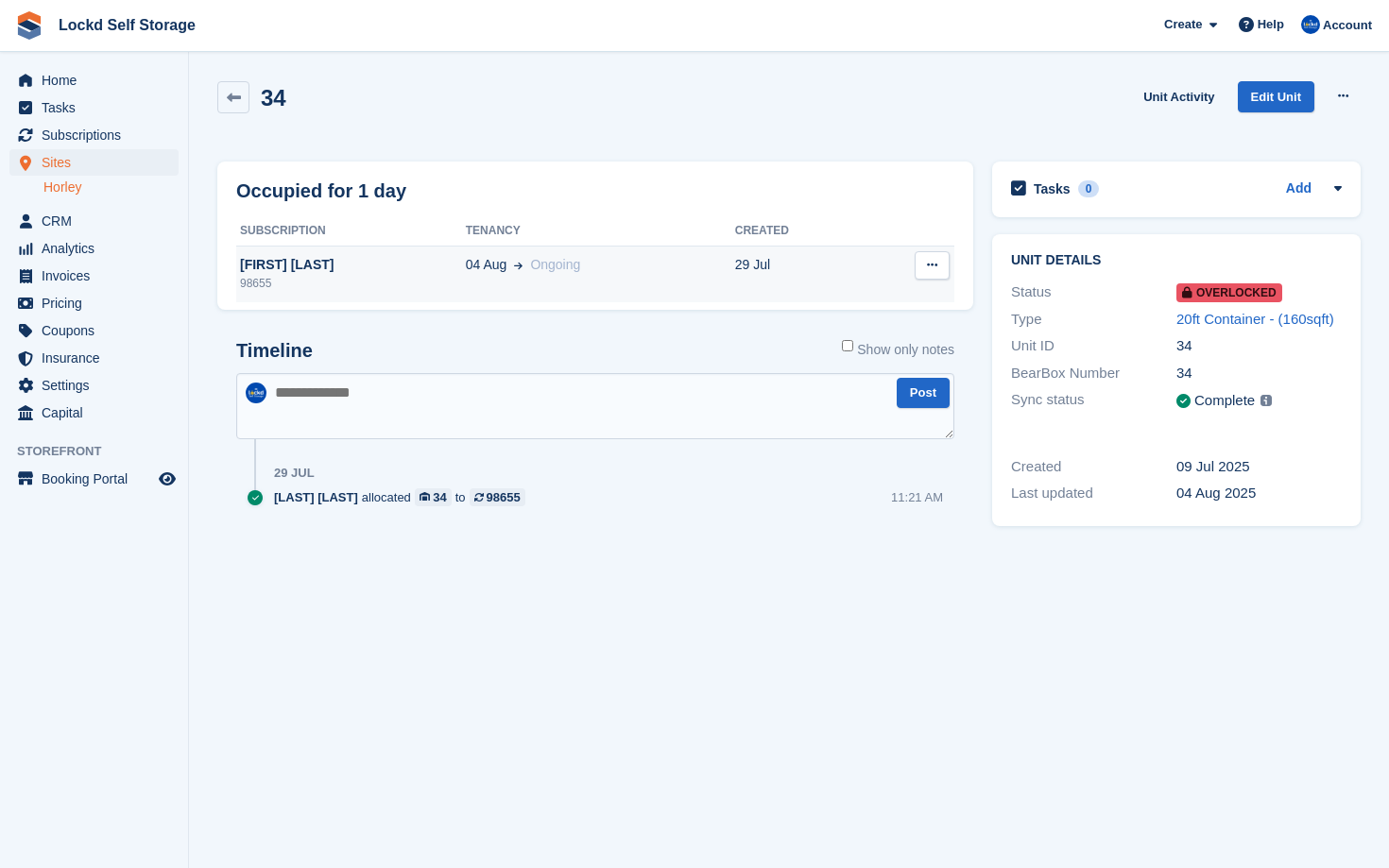 scroll, scrollTop: 0, scrollLeft: 0, axis: both 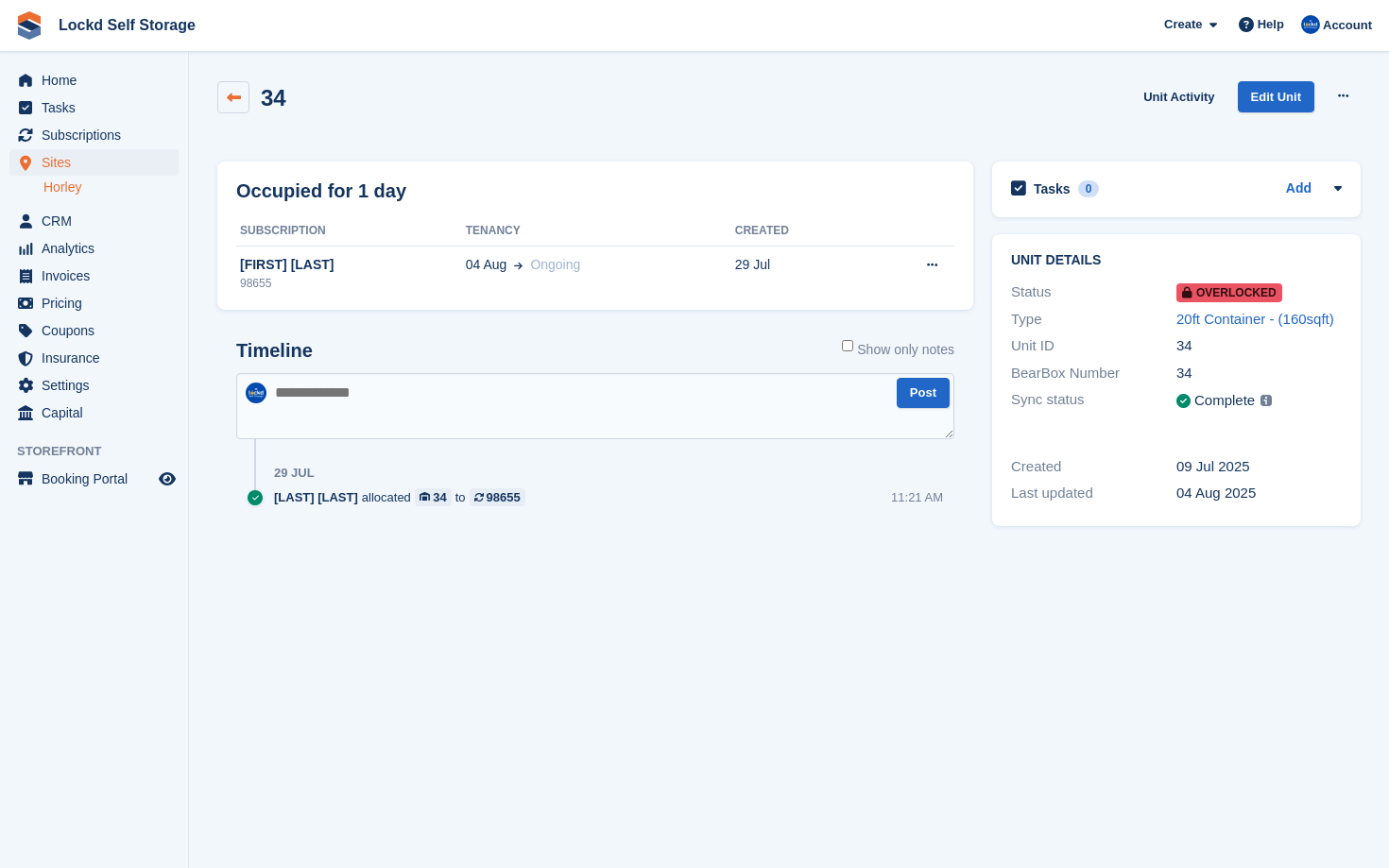 click at bounding box center [233, 97] 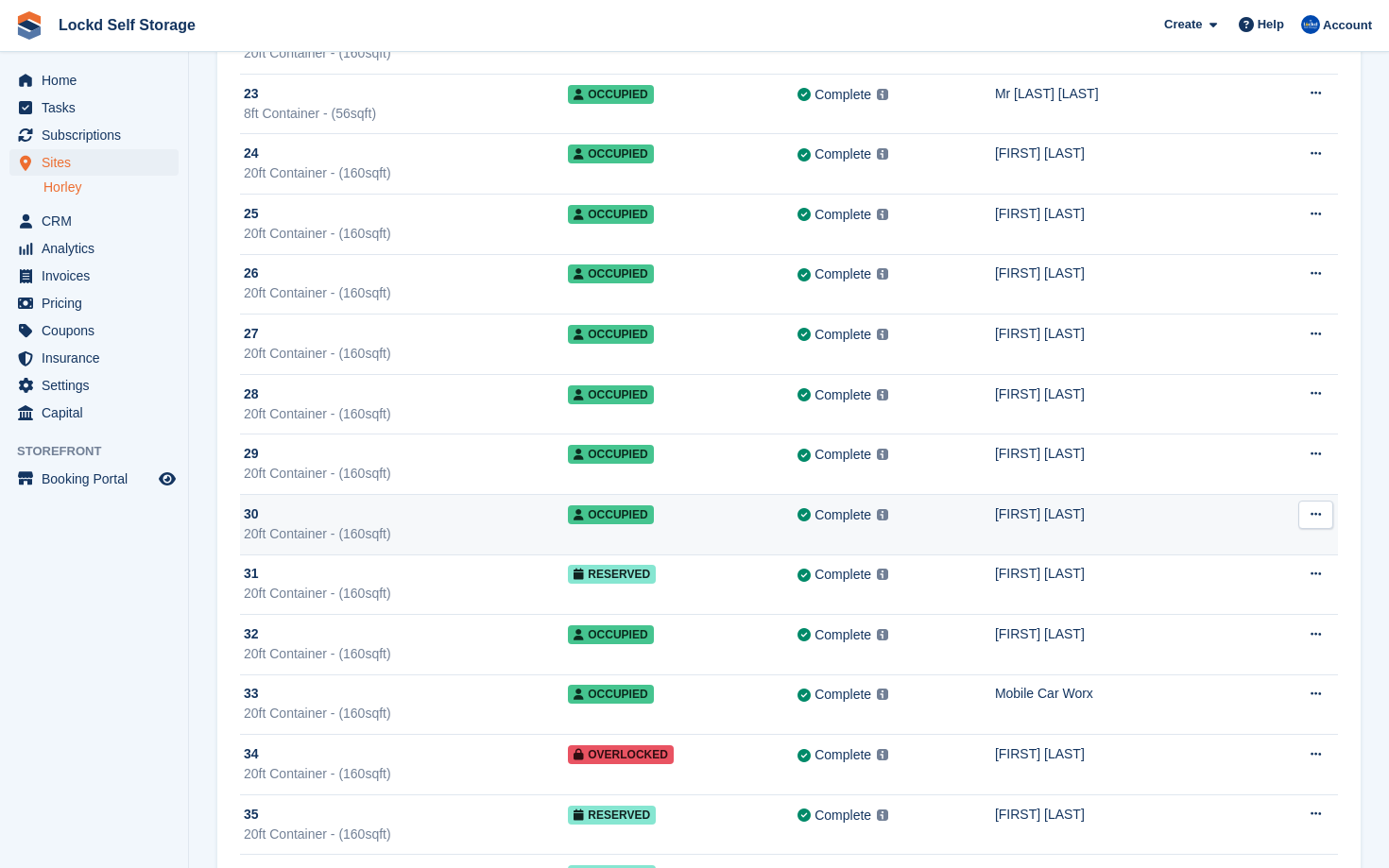 scroll, scrollTop: 1579, scrollLeft: 0, axis: vertical 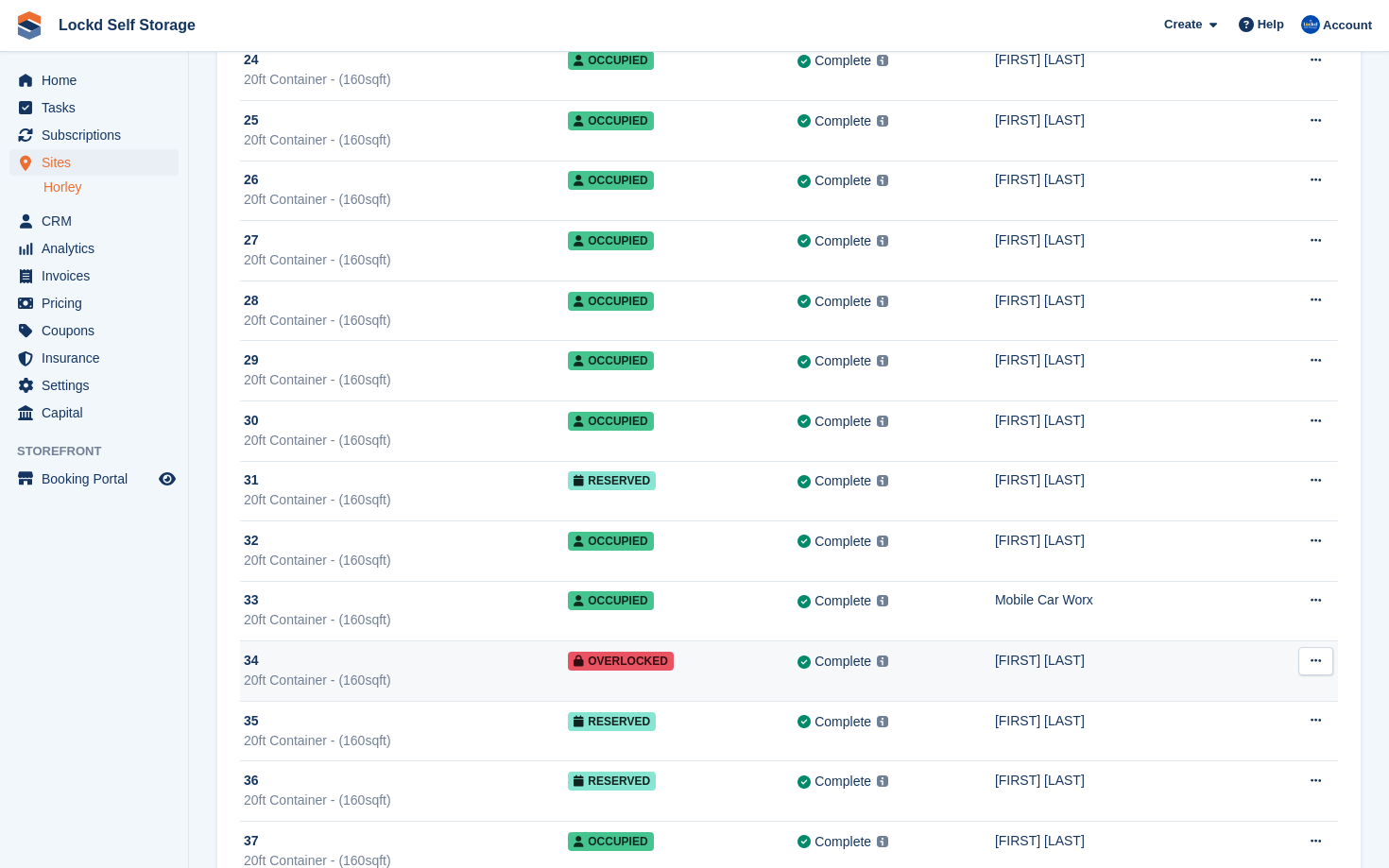 click on "20ft Container - (160sqft)" at bounding box center [405, 680] 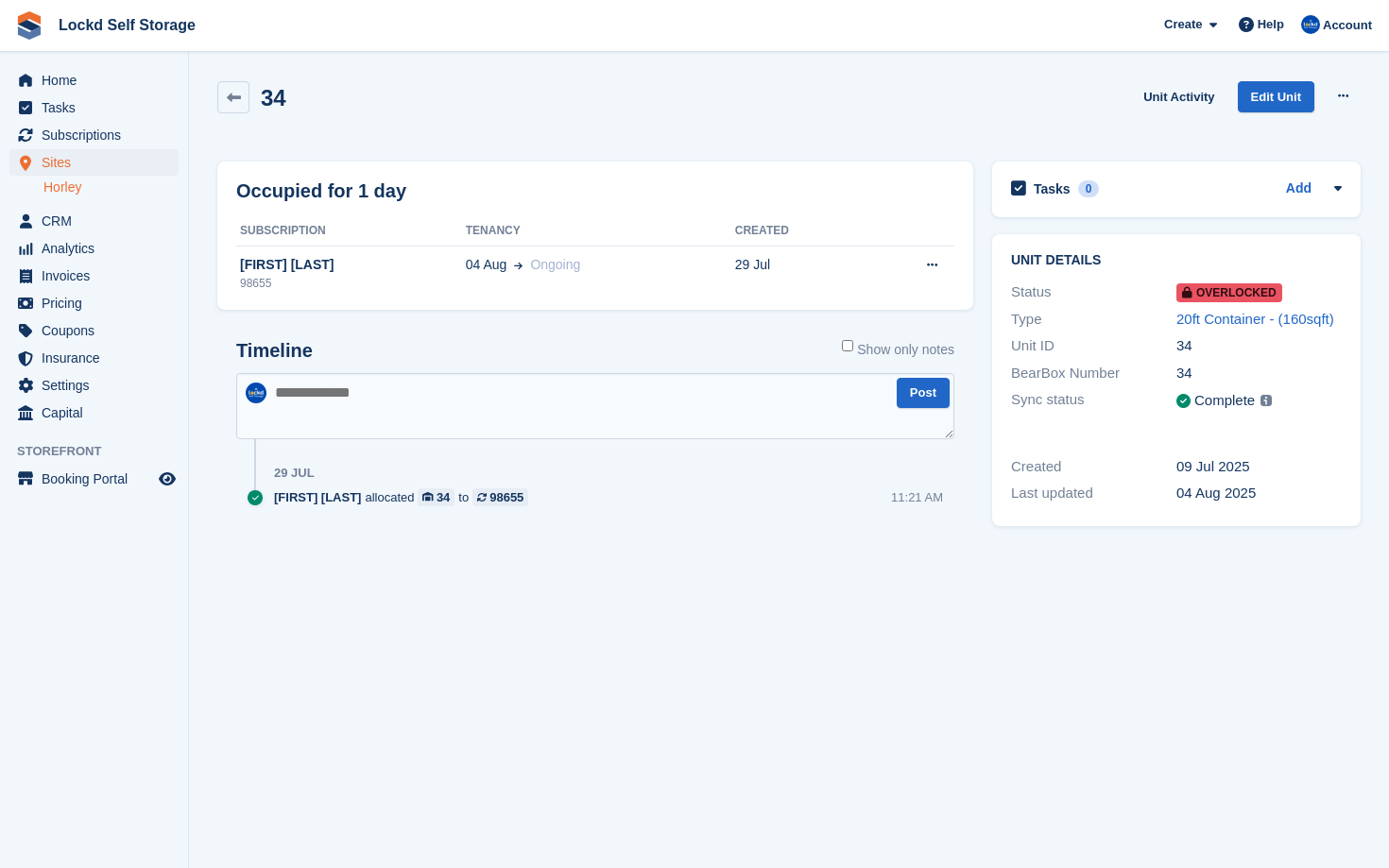 scroll, scrollTop: 0, scrollLeft: 0, axis: both 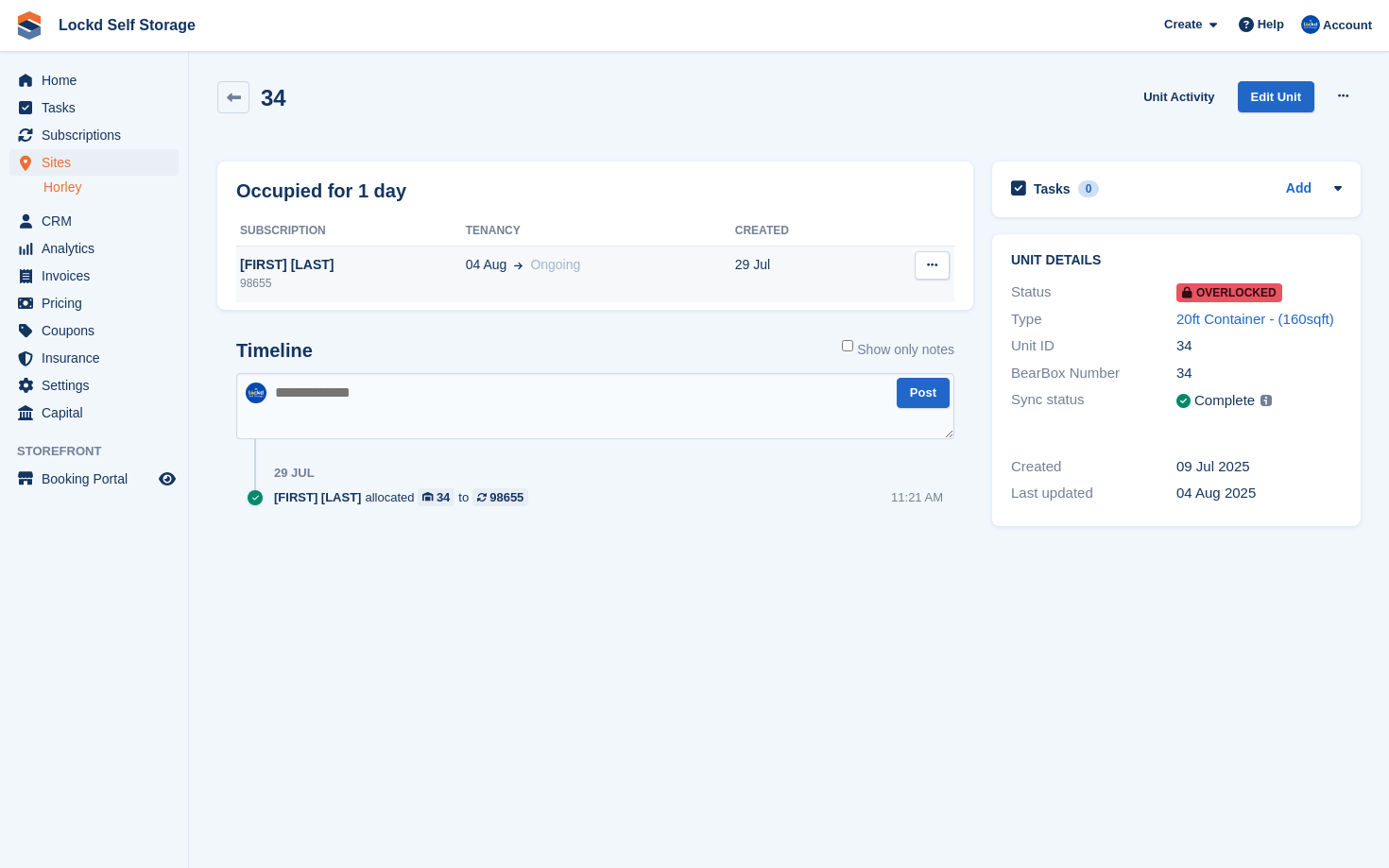 click on "Ongoing" at bounding box center [555, 264] 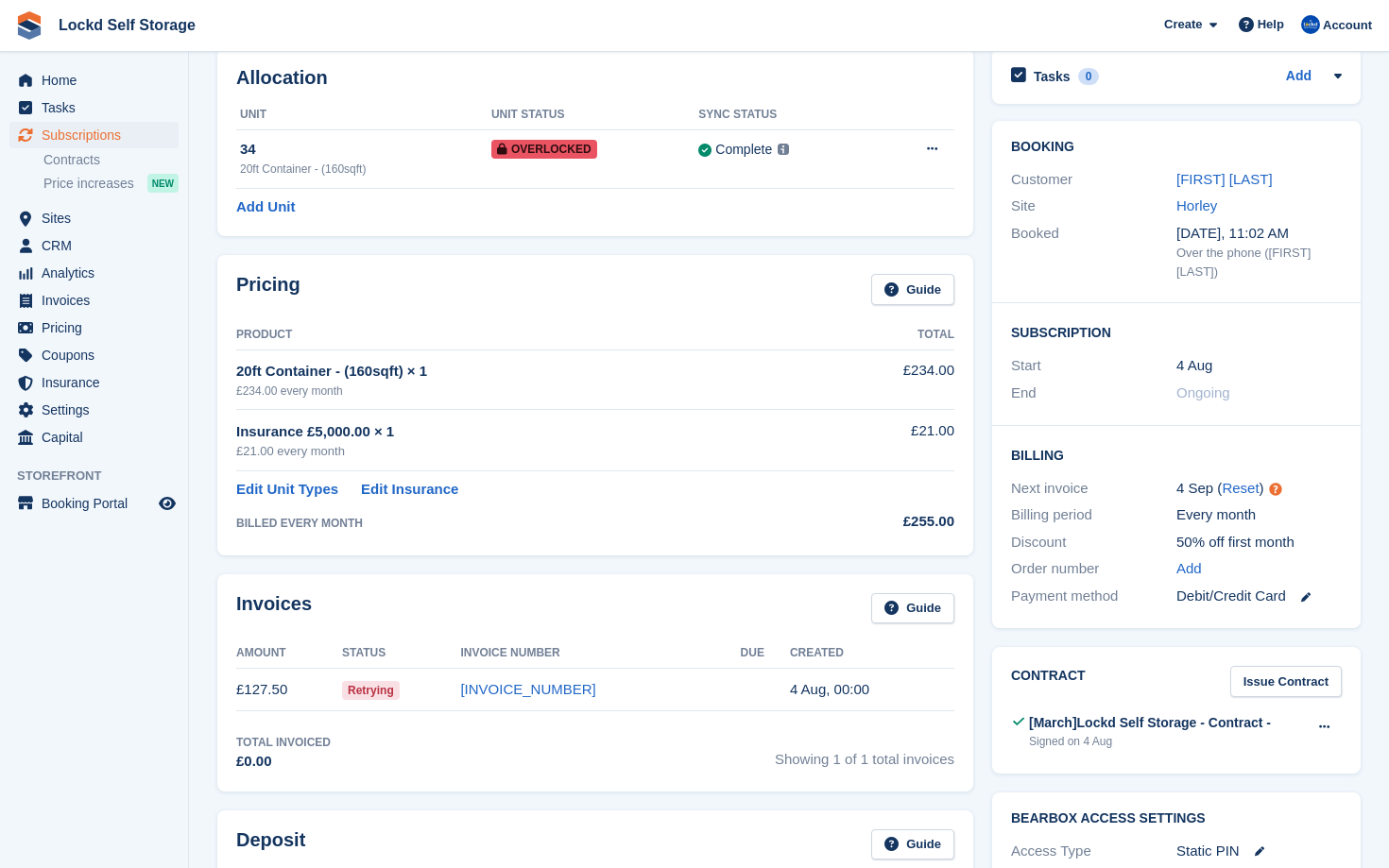 scroll, scrollTop: 94, scrollLeft: 0, axis: vertical 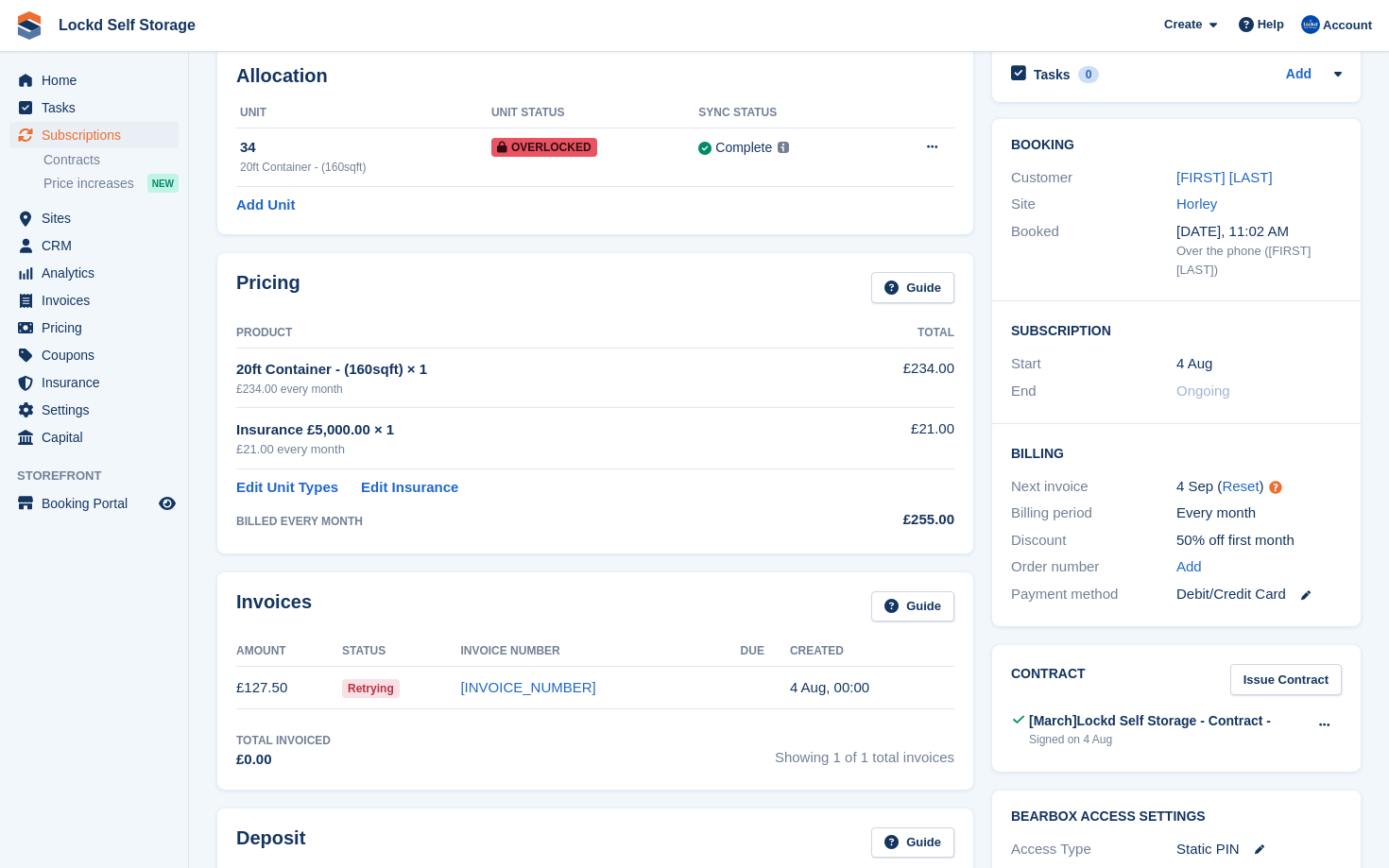 click on "Retrying" at bounding box center [370, 689] 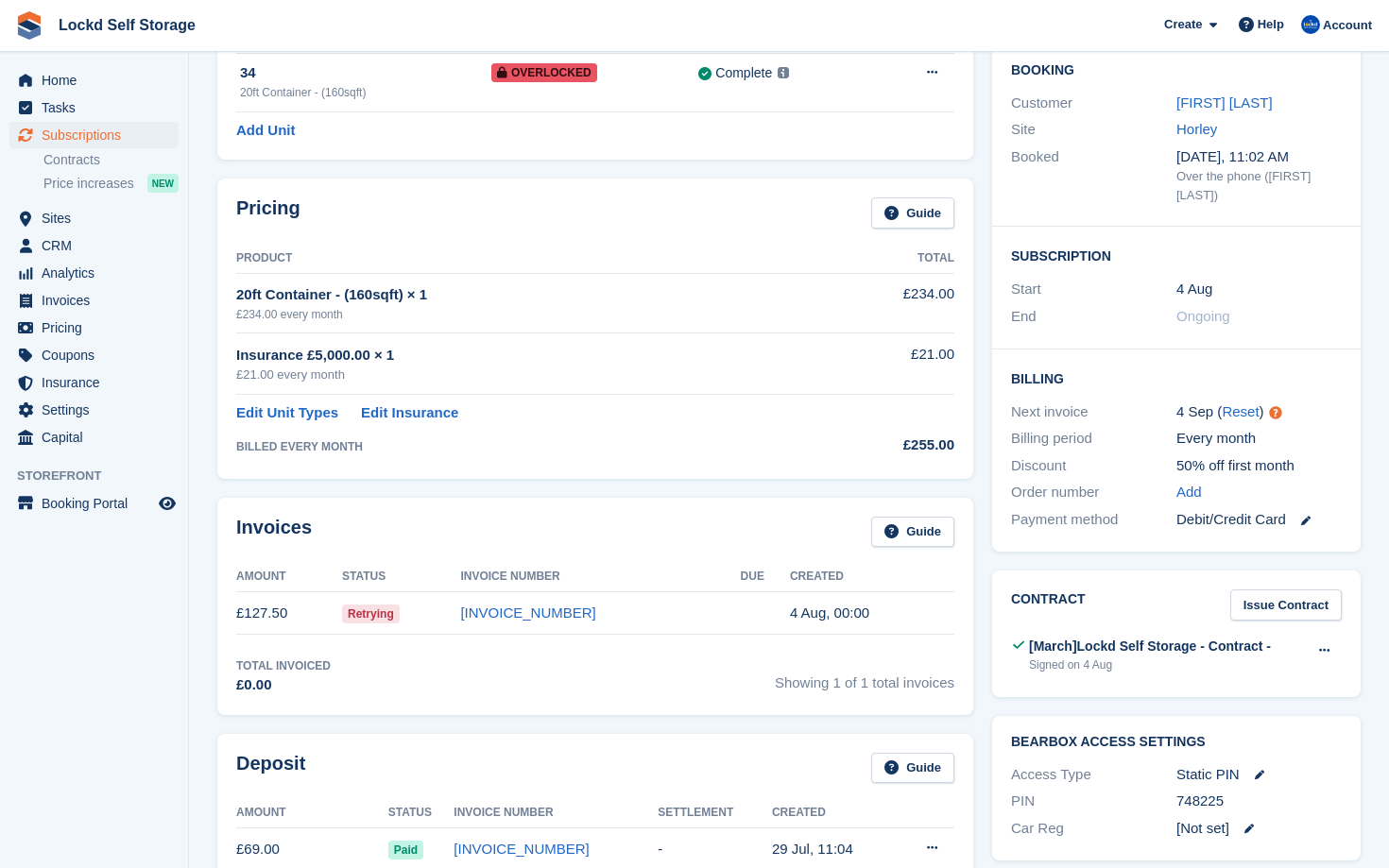 scroll, scrollTop: 266, scrollLeft: 0, axis: vertical 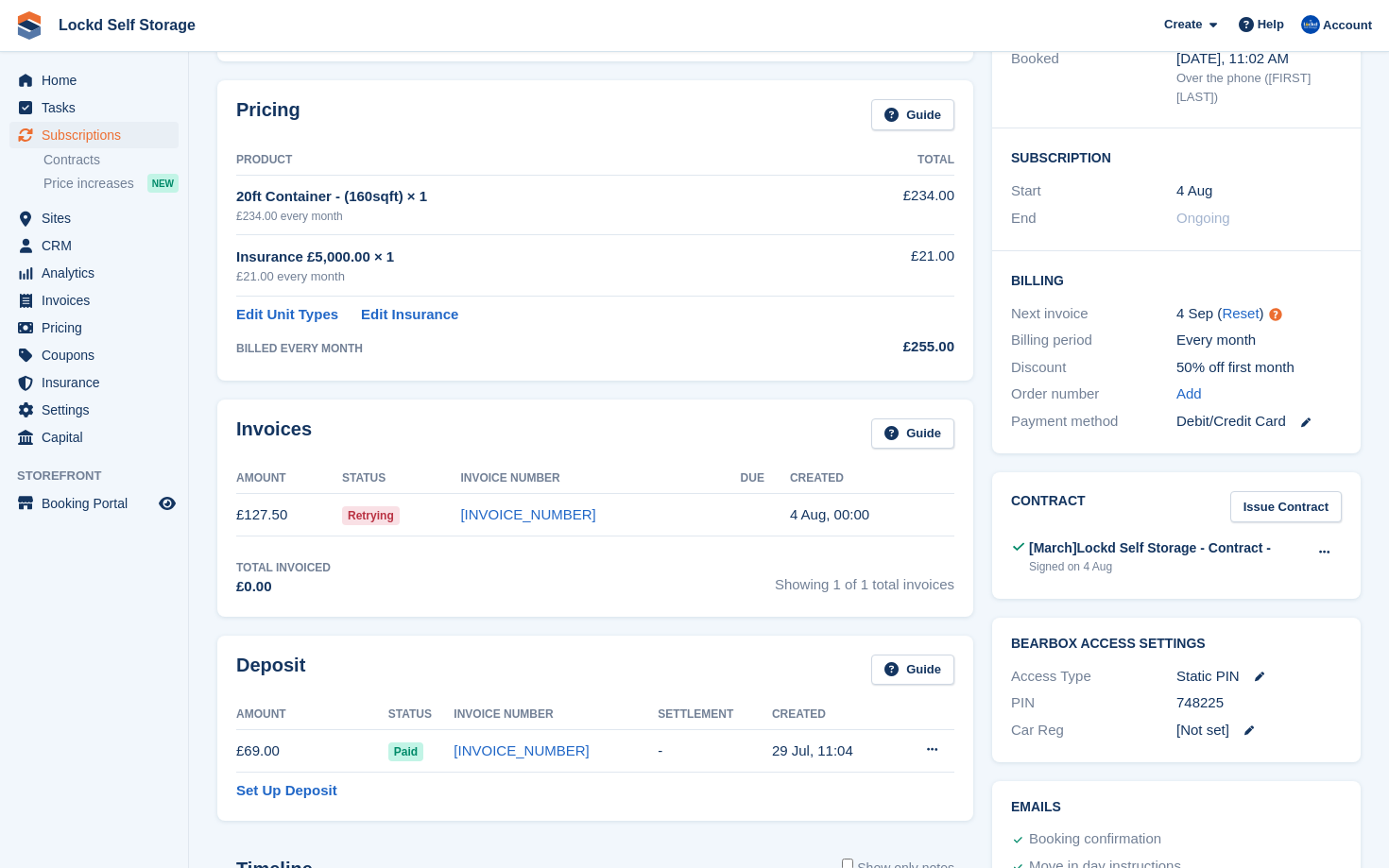 click on "Retrying" at bounding box center [370, 516] 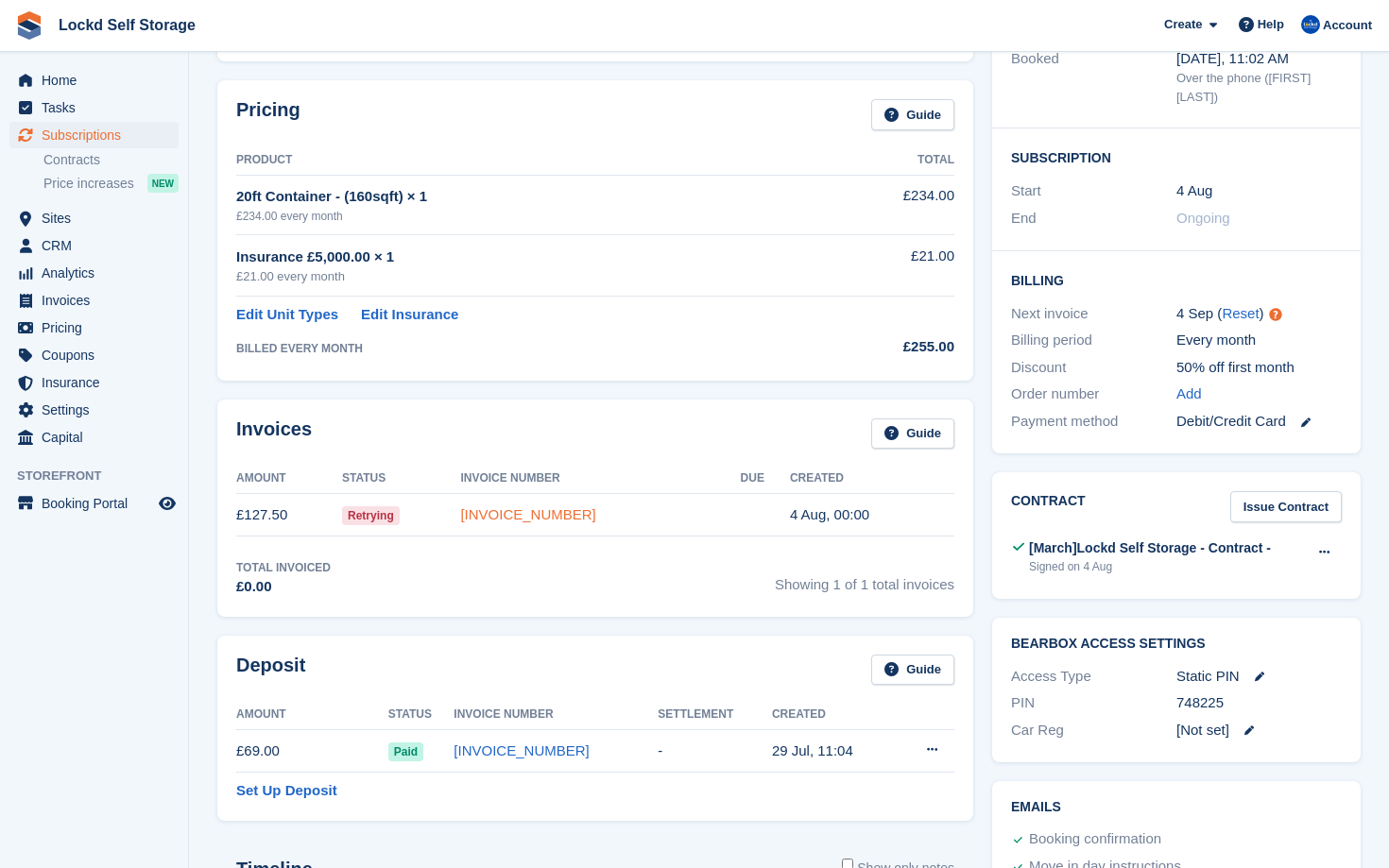 click on "[INVOICE_NUMBER]" at bounding box center (527, 514) 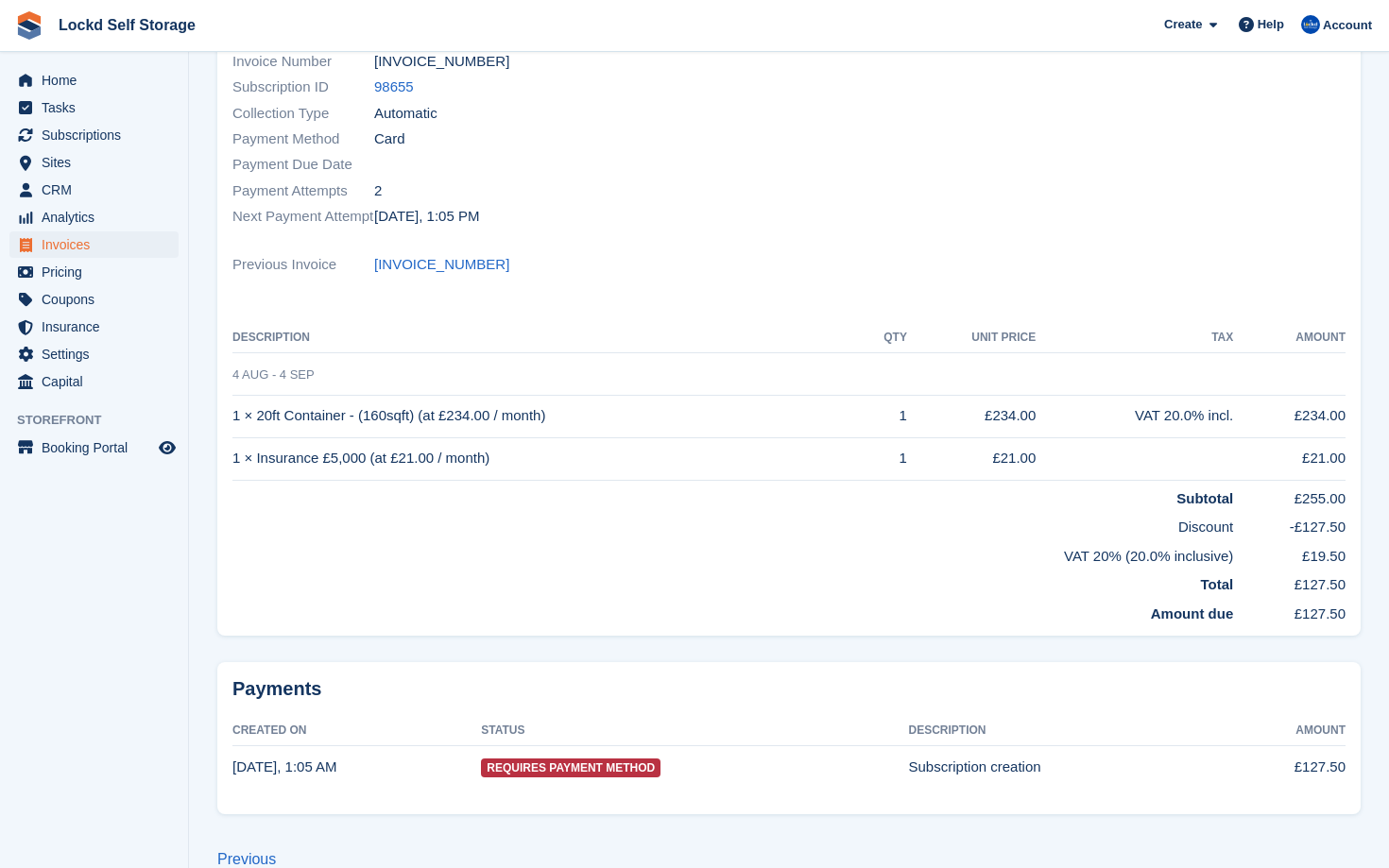 scroll, scrollTop: 0, scrollLeft: 0, axis: both 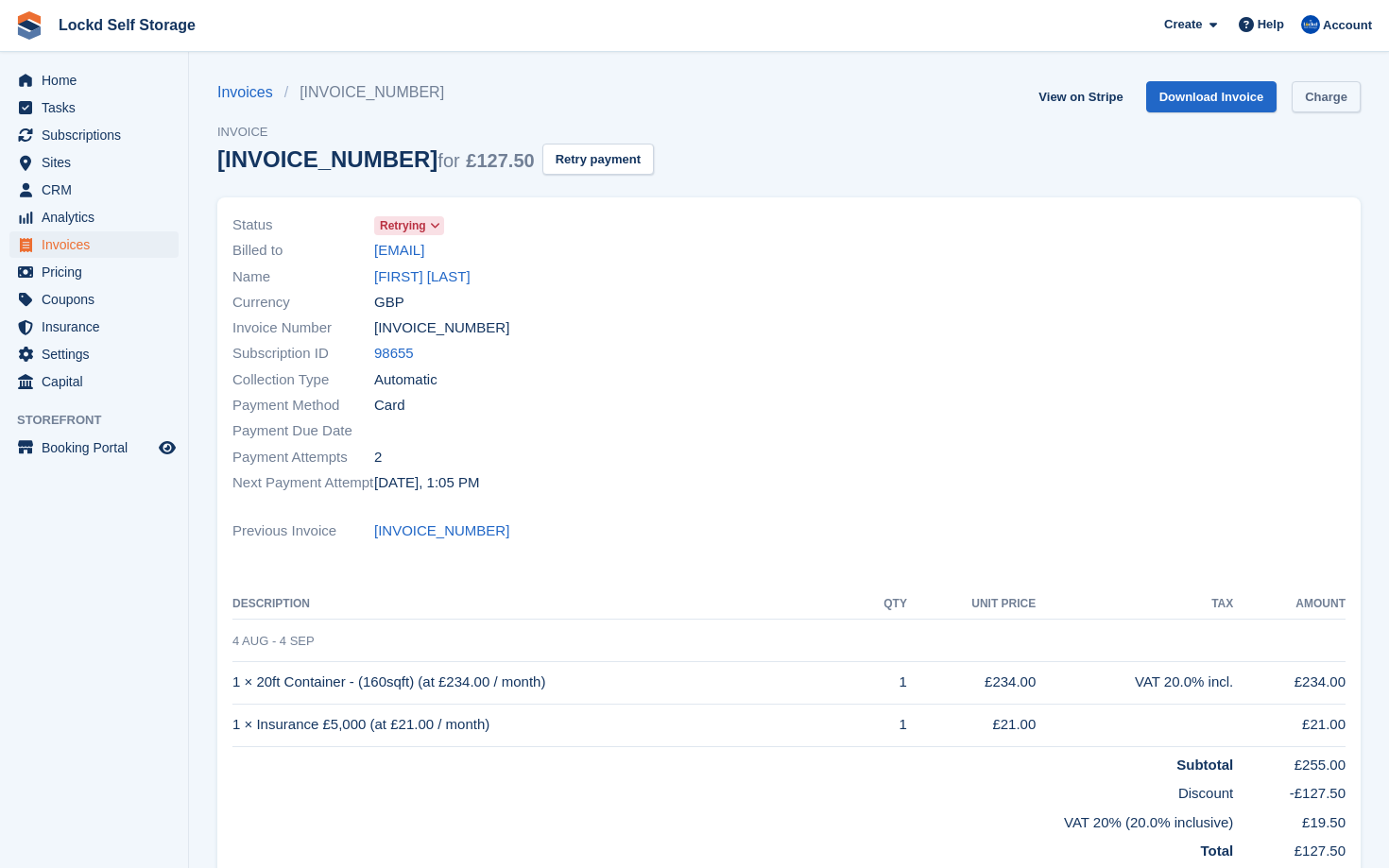 click on "Charge" at bounding box center (1326, 96) 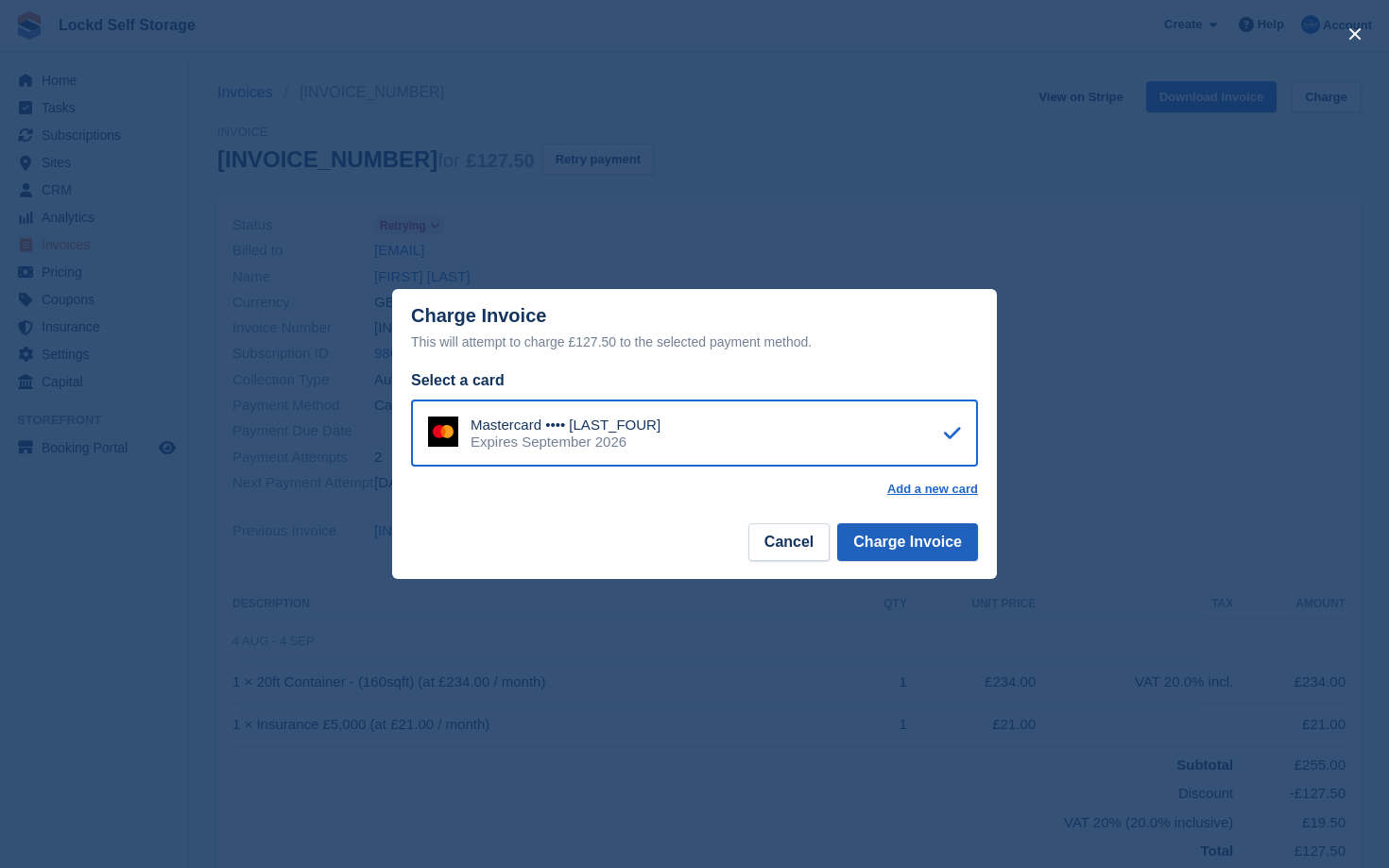 click on "Charge Invoice" at bounding box center [907, 542] 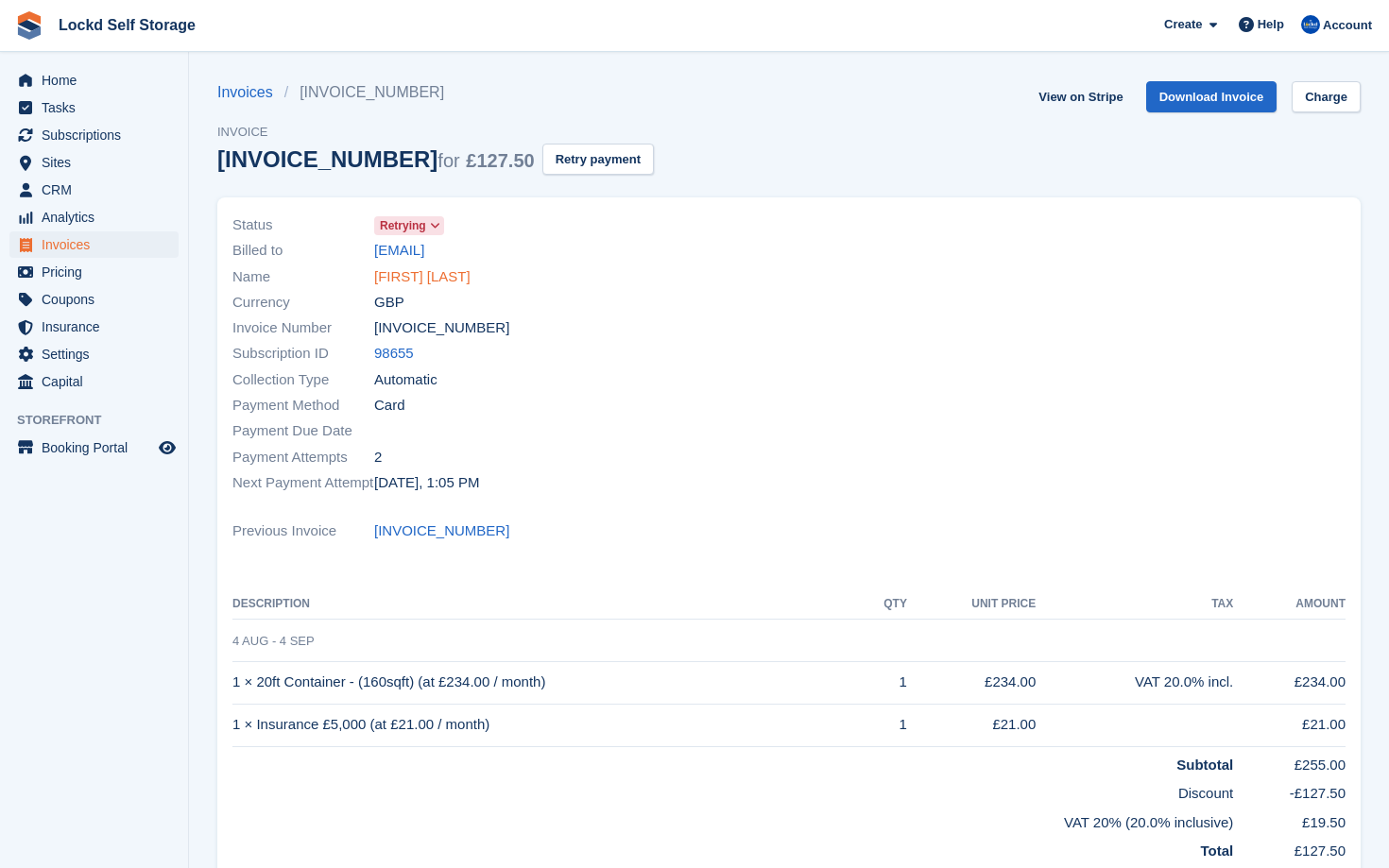click on "[FIRST] [LAST]" at bounding box center [422, 277] 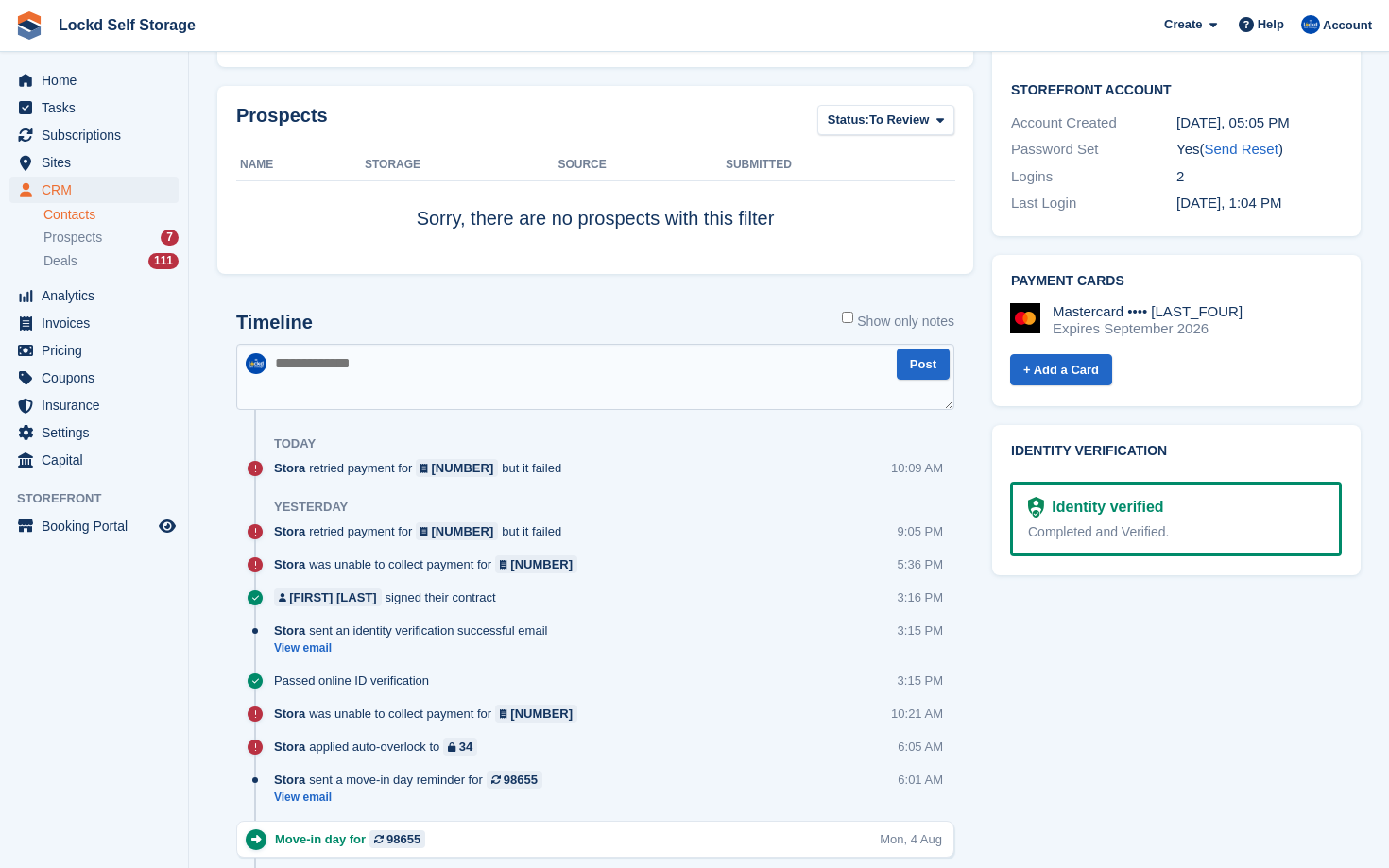 scroll, scrollTop: 740, scrollLeft: 0, axis: vertical 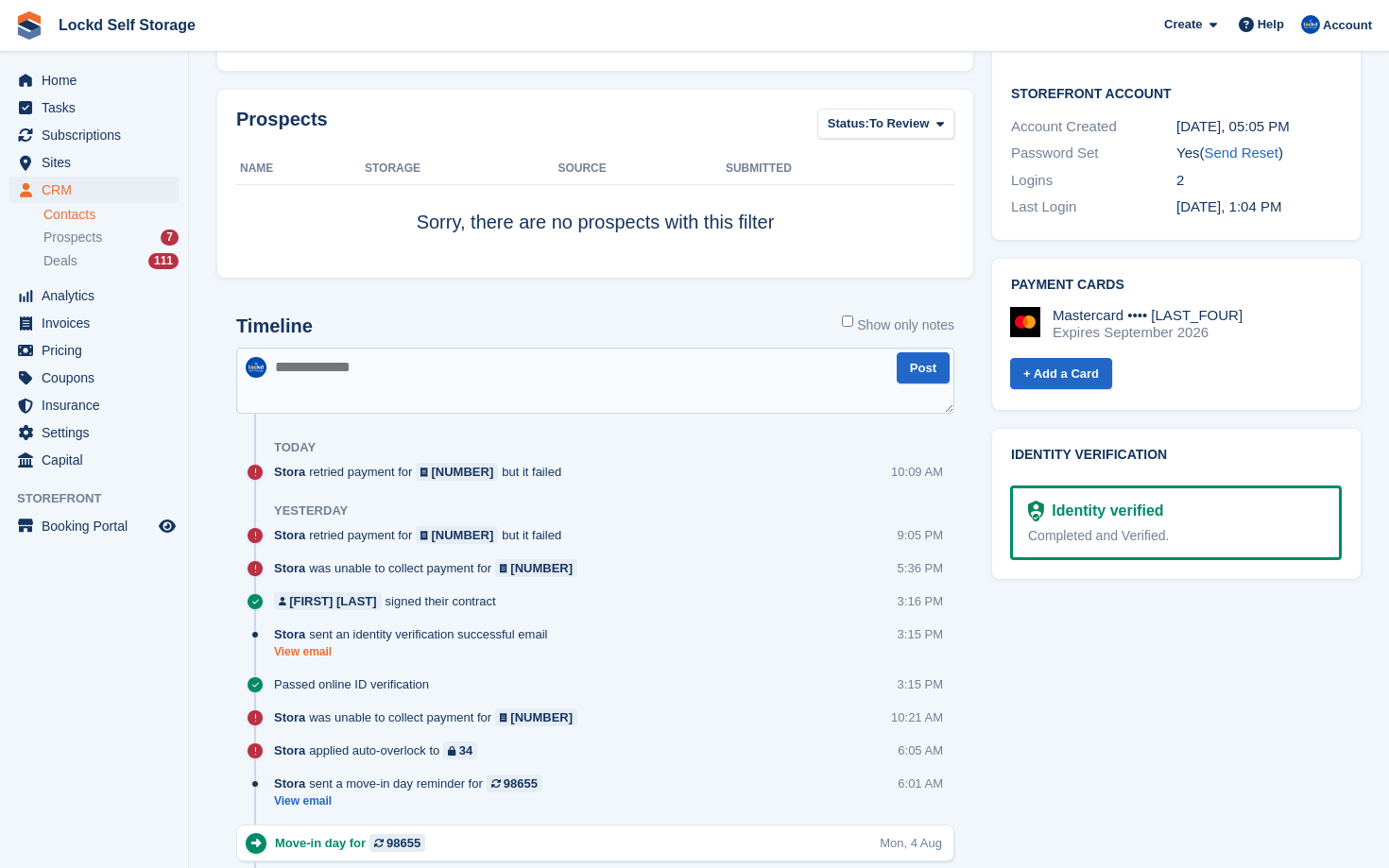 click on "View email" at bounding box center (415, 652) 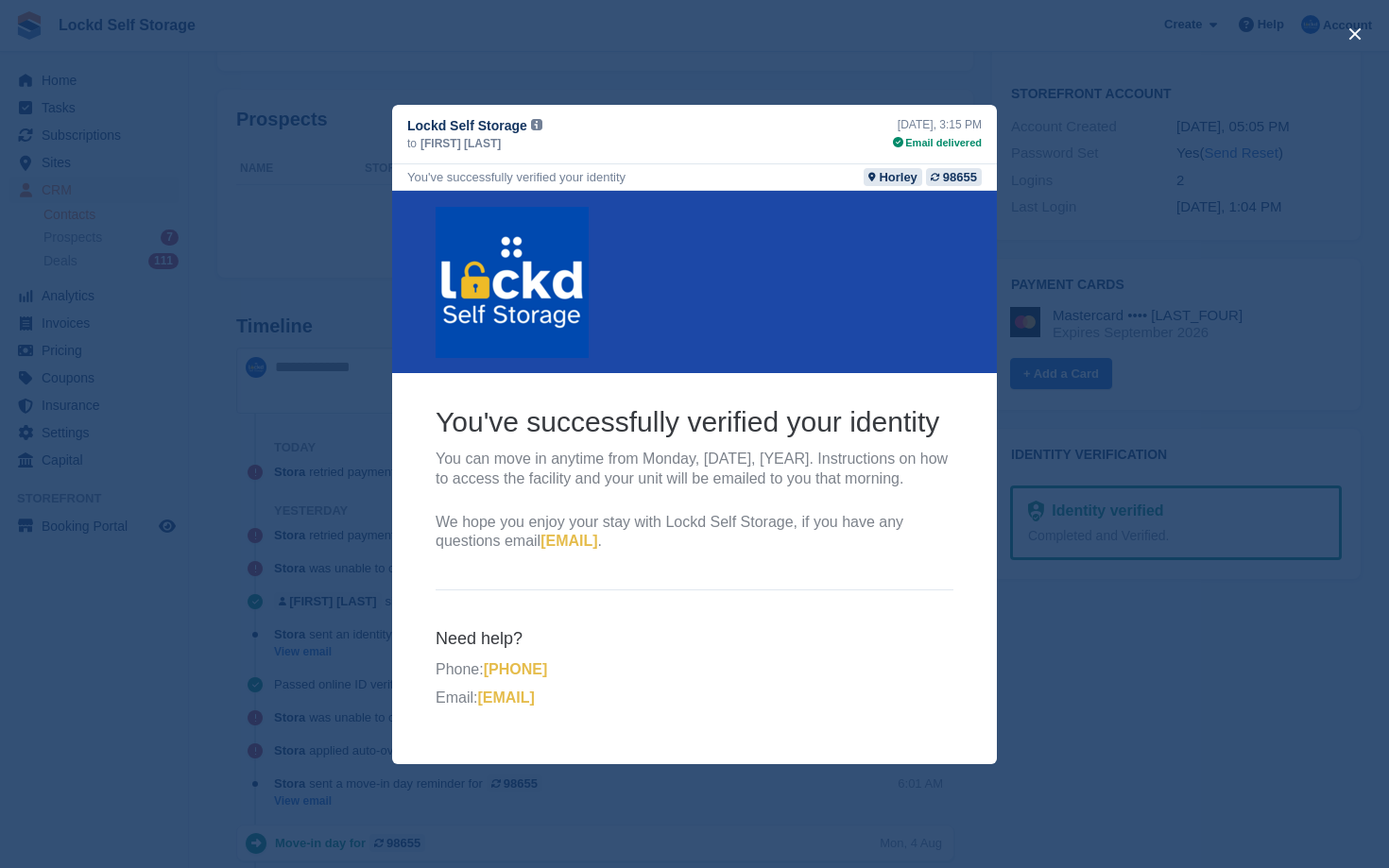 click at bounding box center (694, 434) 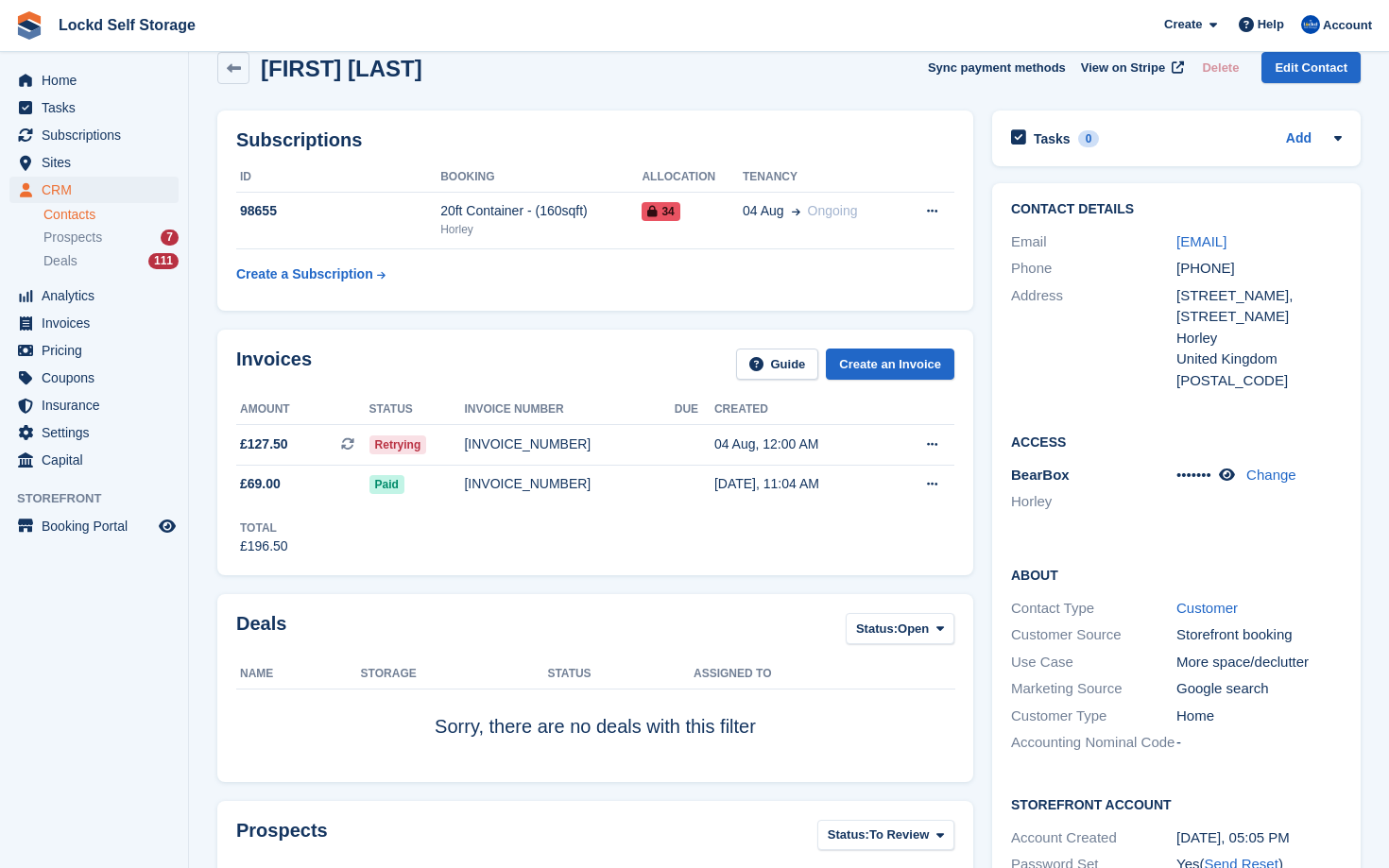 scroll, scrollTop: 28, scrollLeft: 0, axis: vertical 